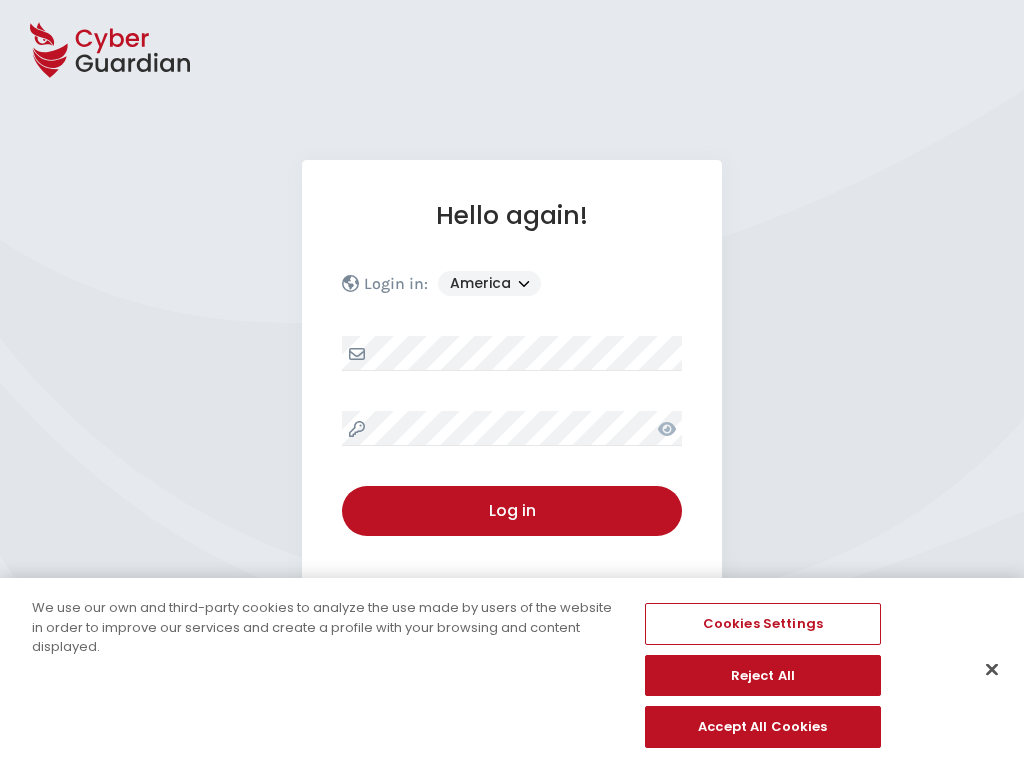 select on "America" 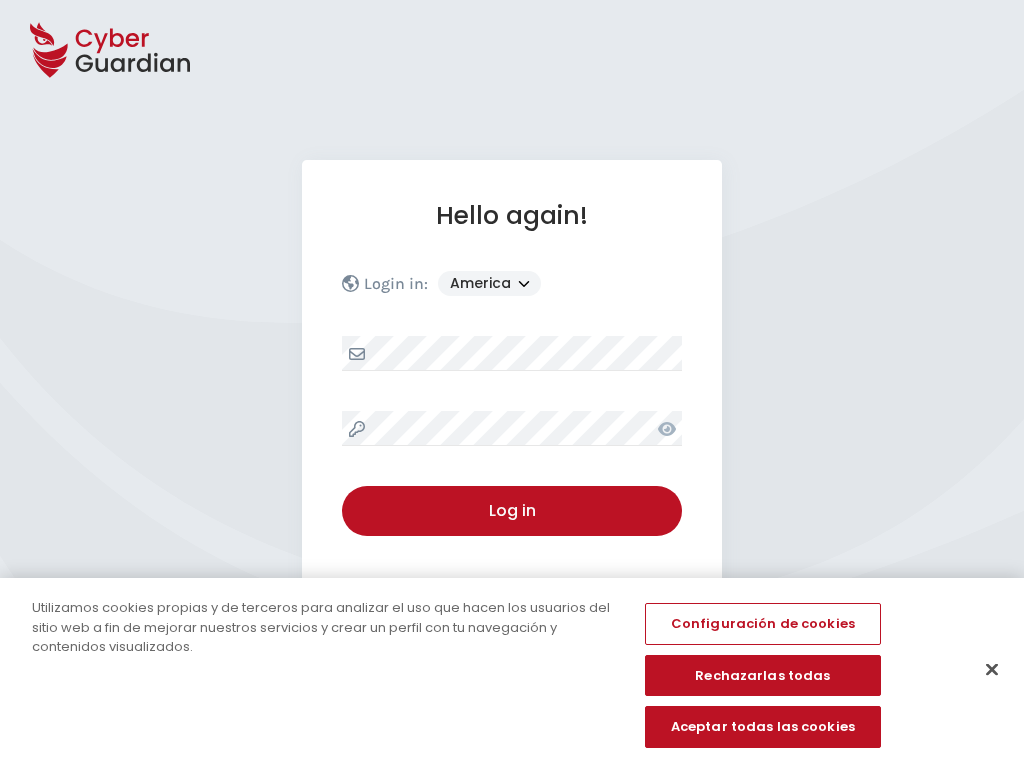 select on "America" 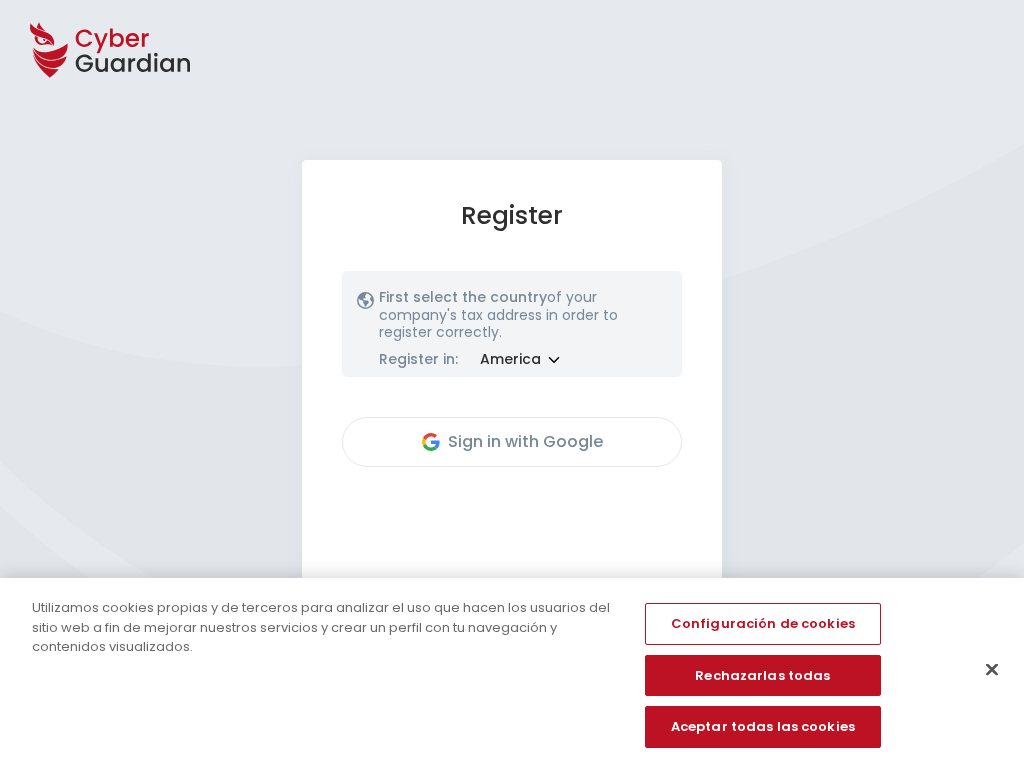 select on "America" 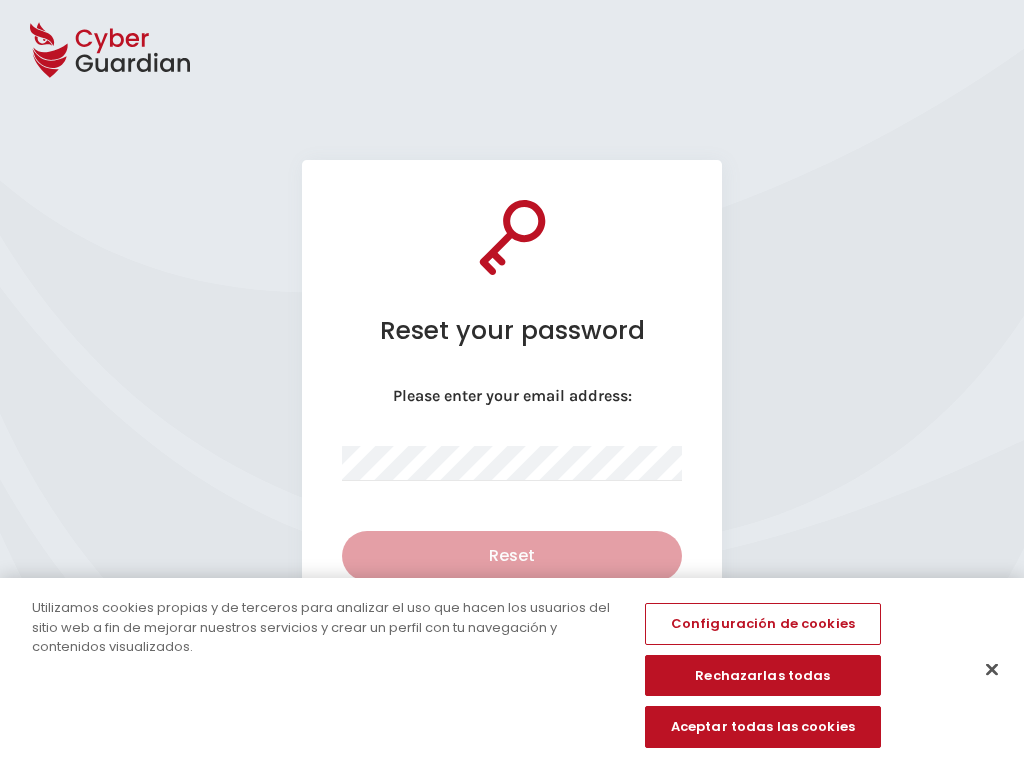 select on "English" 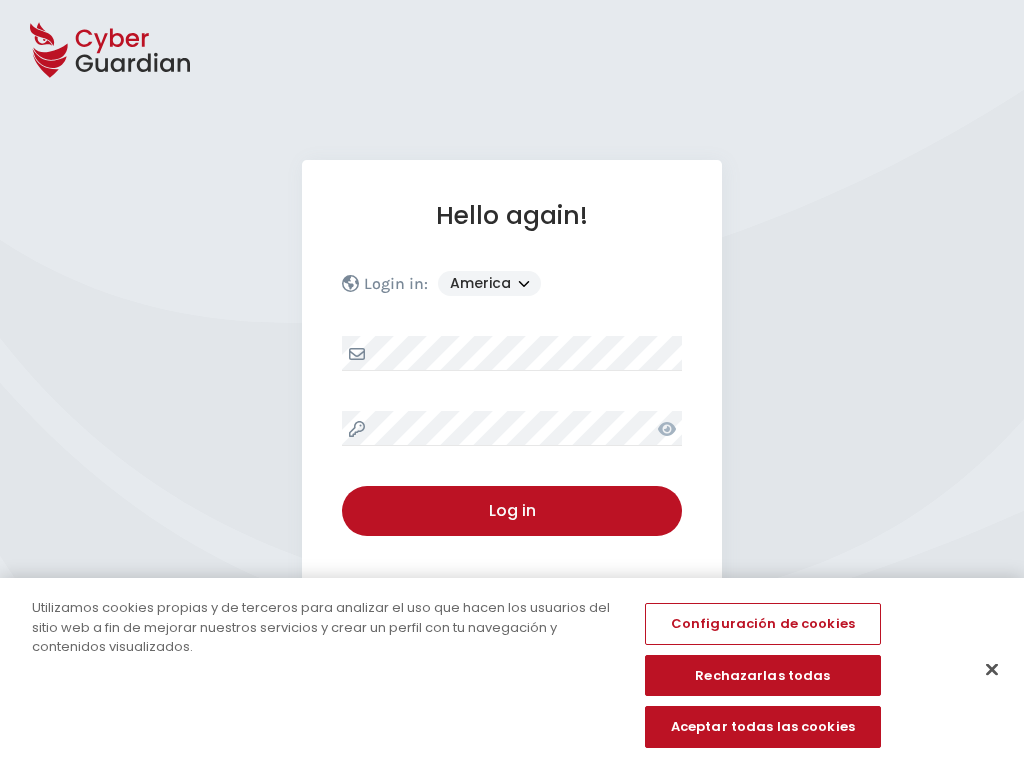 select on "America" 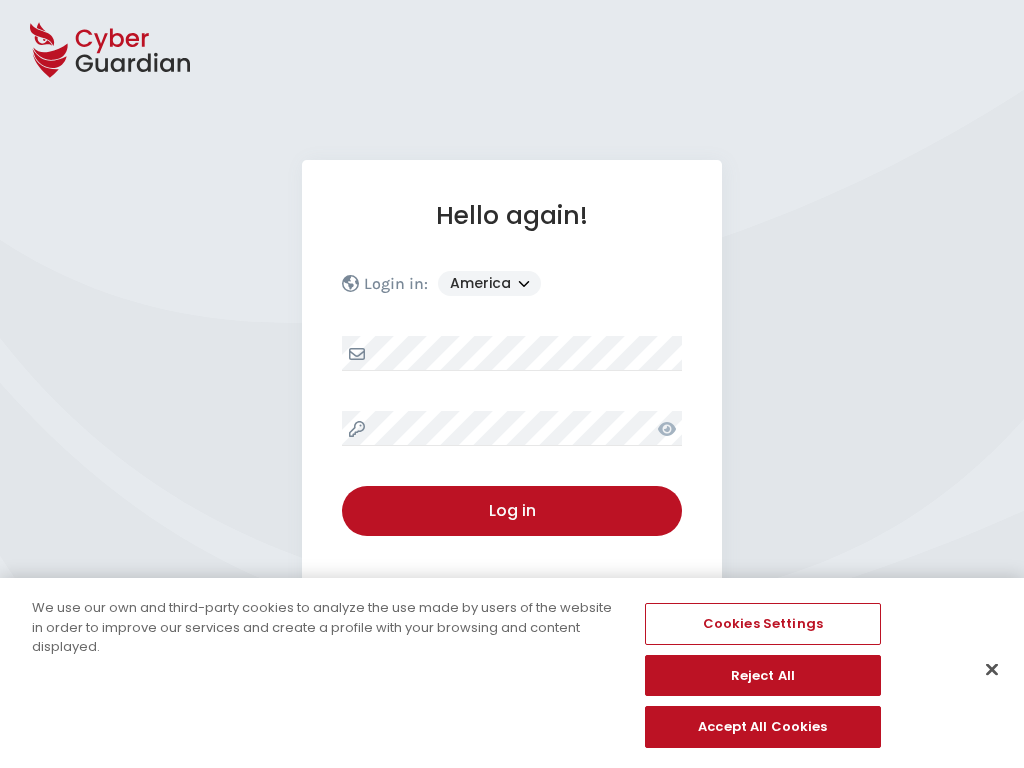 select on "America" 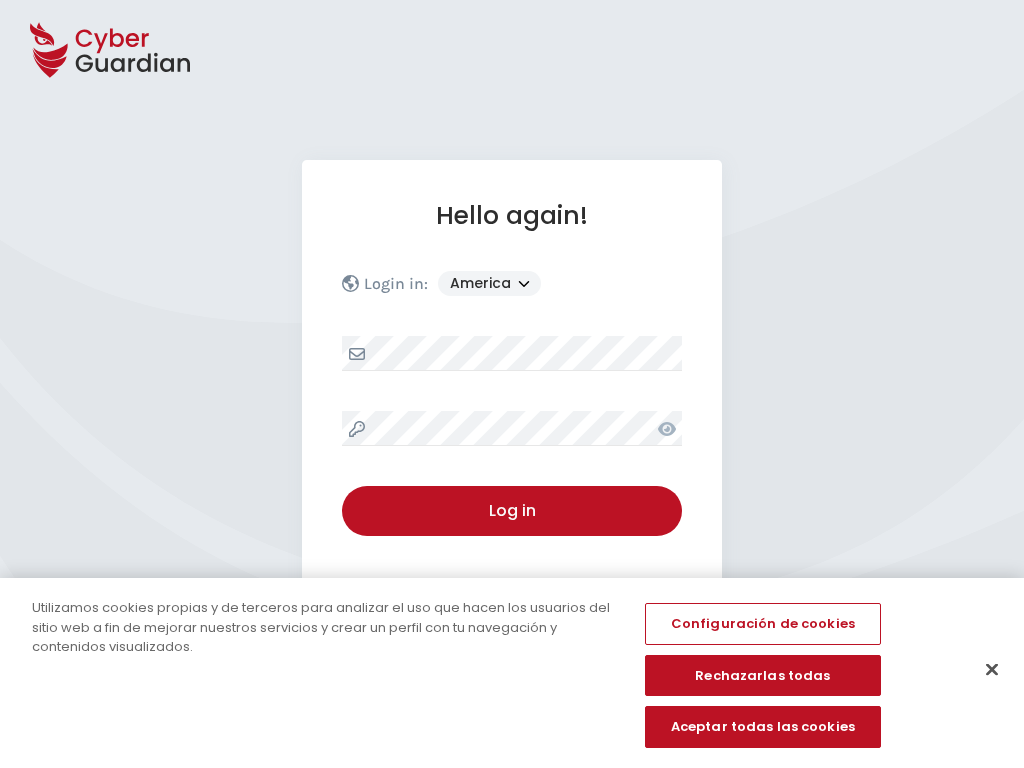 select on "America" 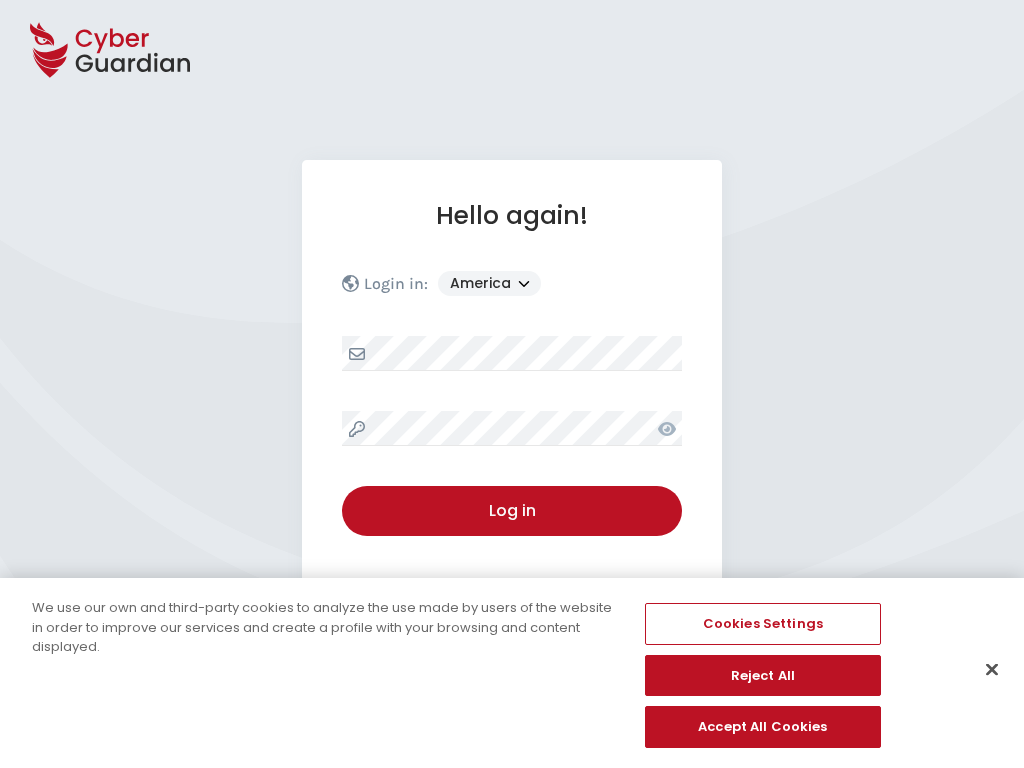 select on "America" 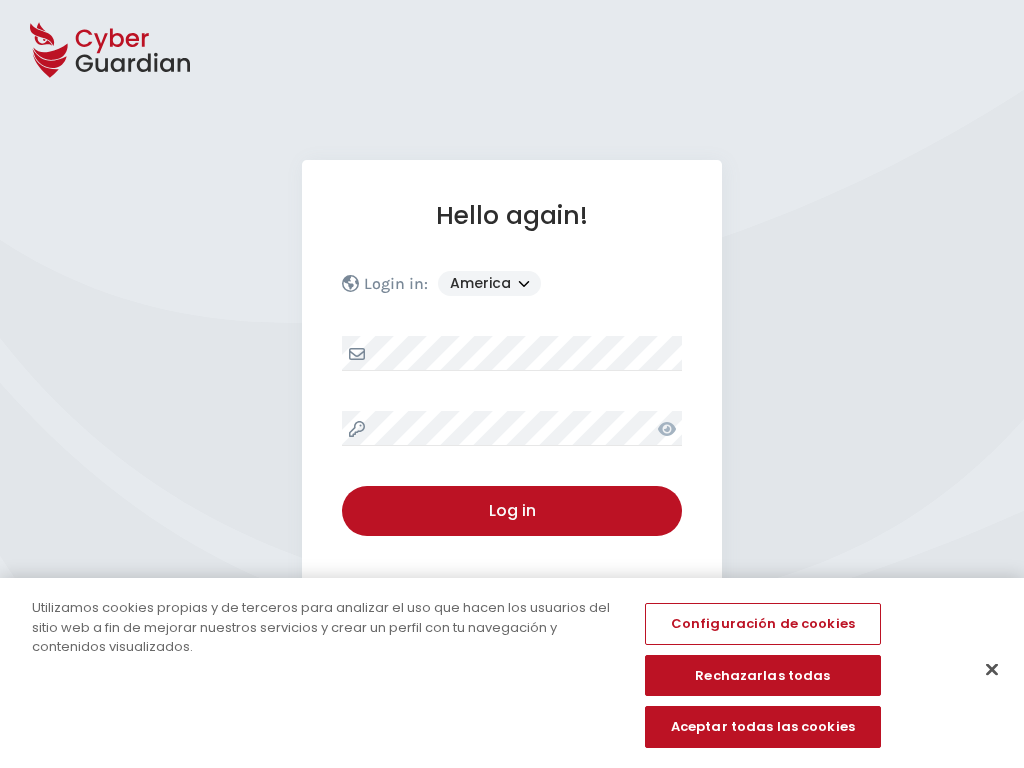 select on "America" 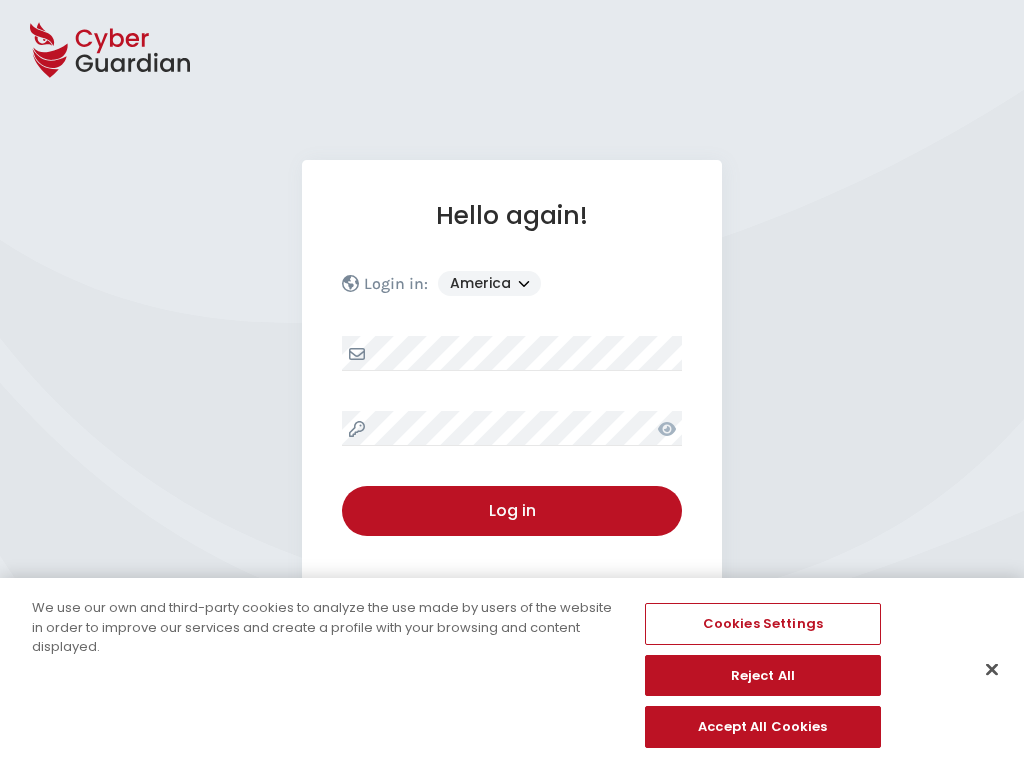 select on "America" 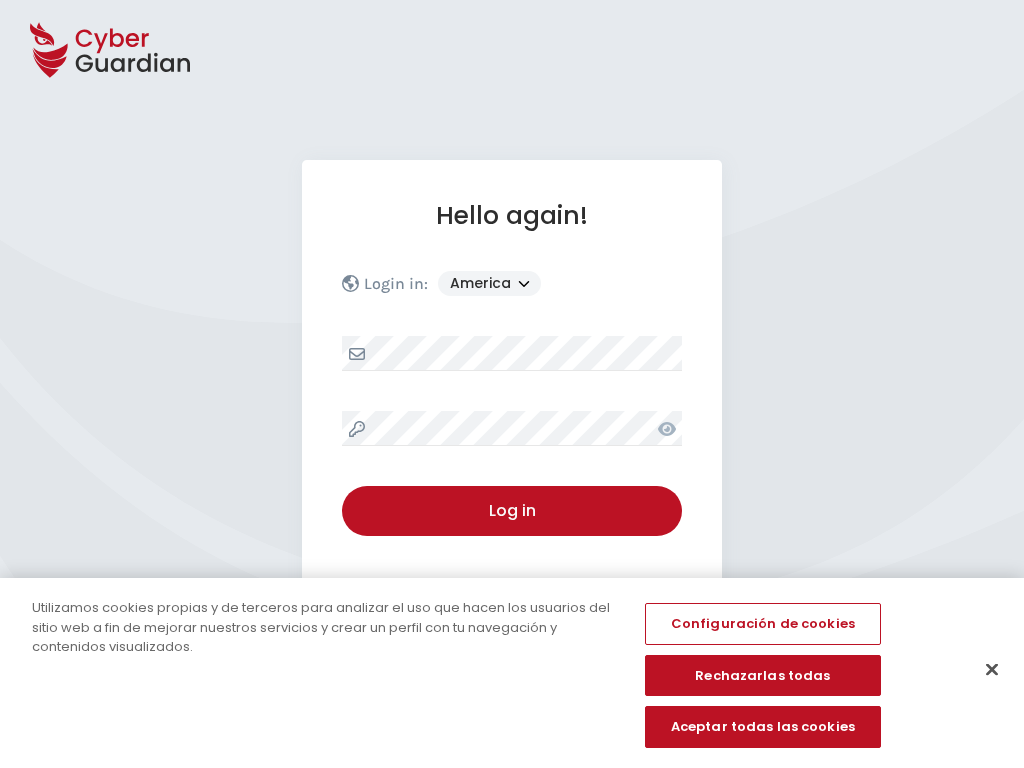 select on "America" 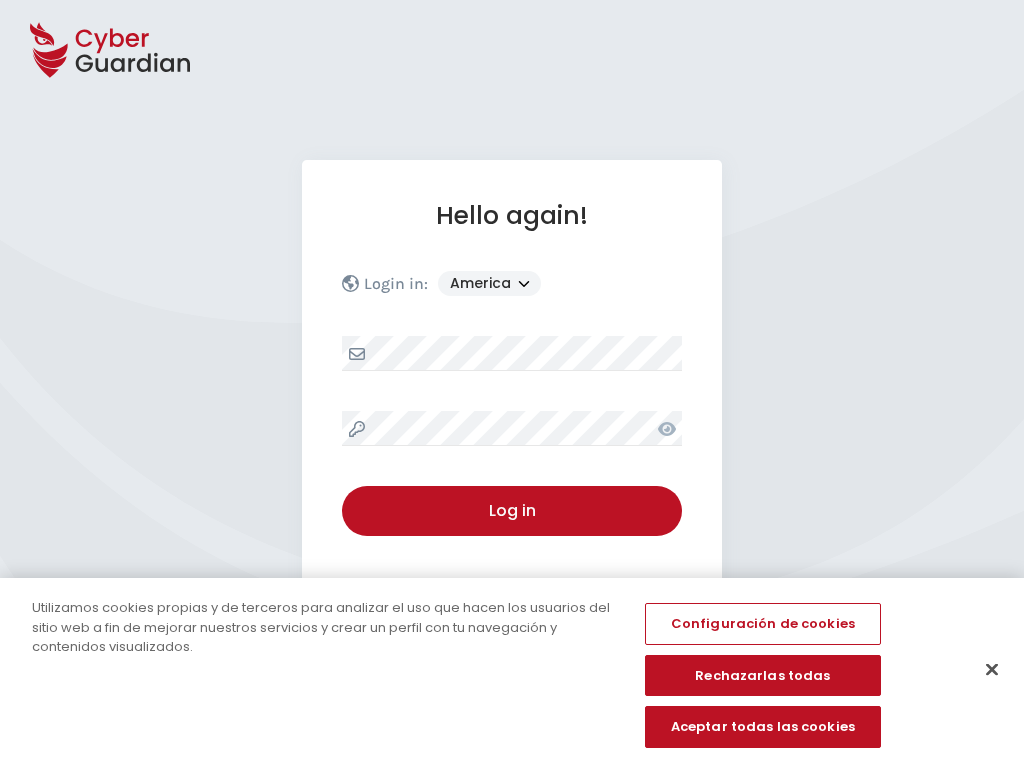 select on "America" 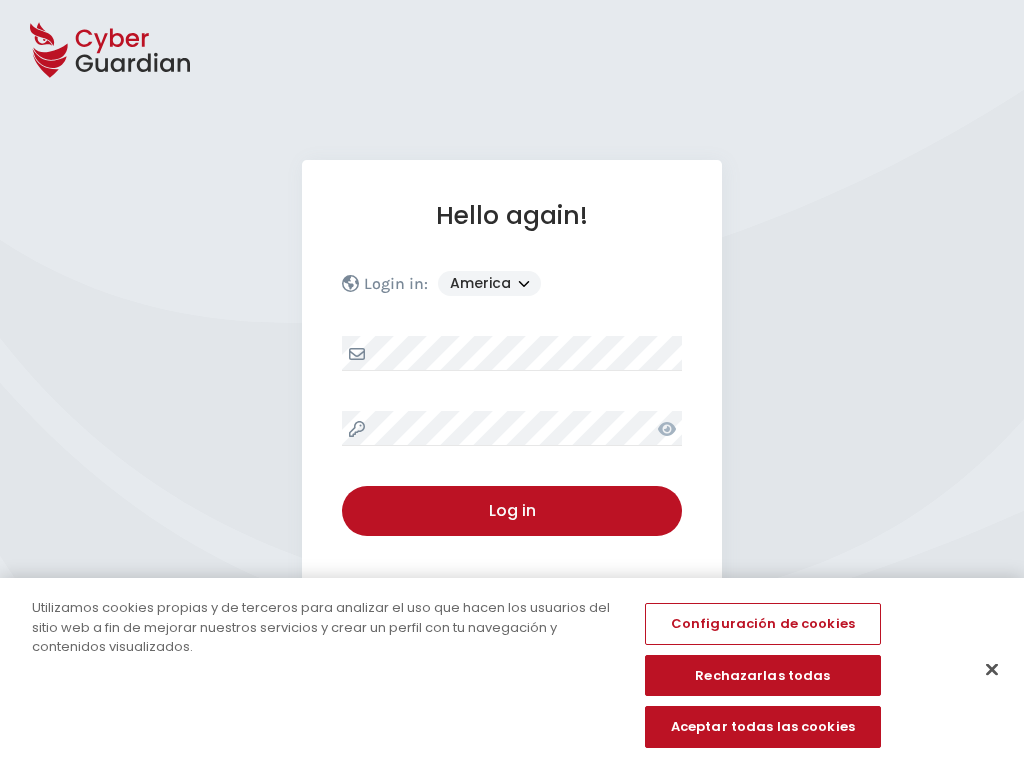 select on "America" 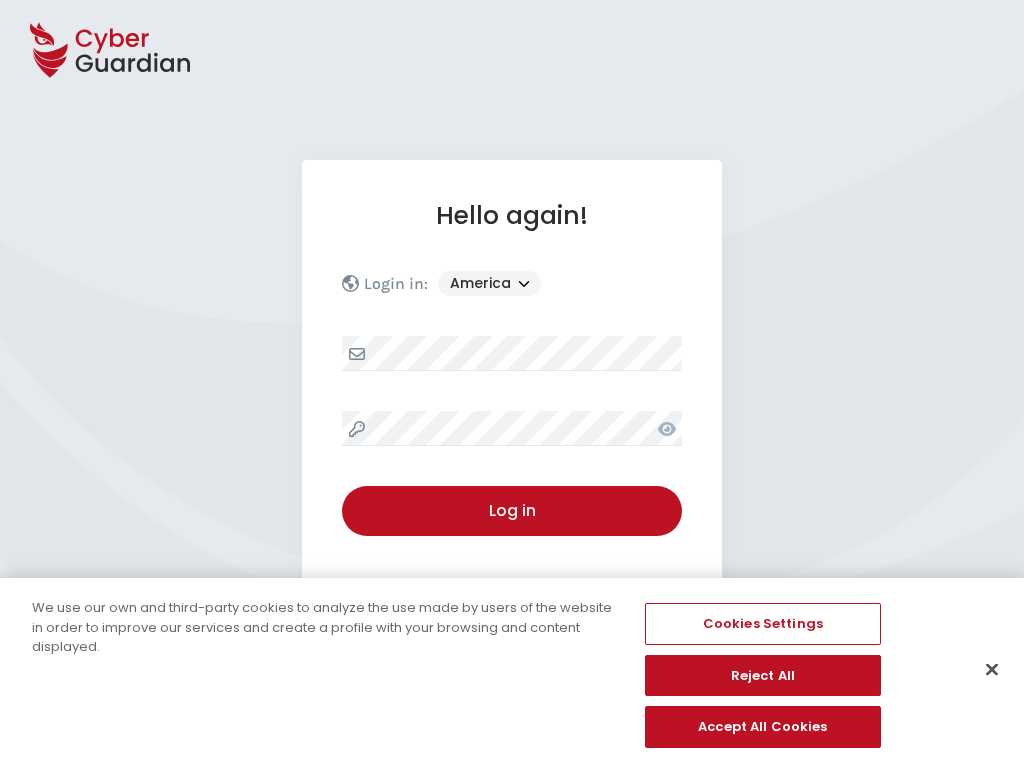 select on "America" 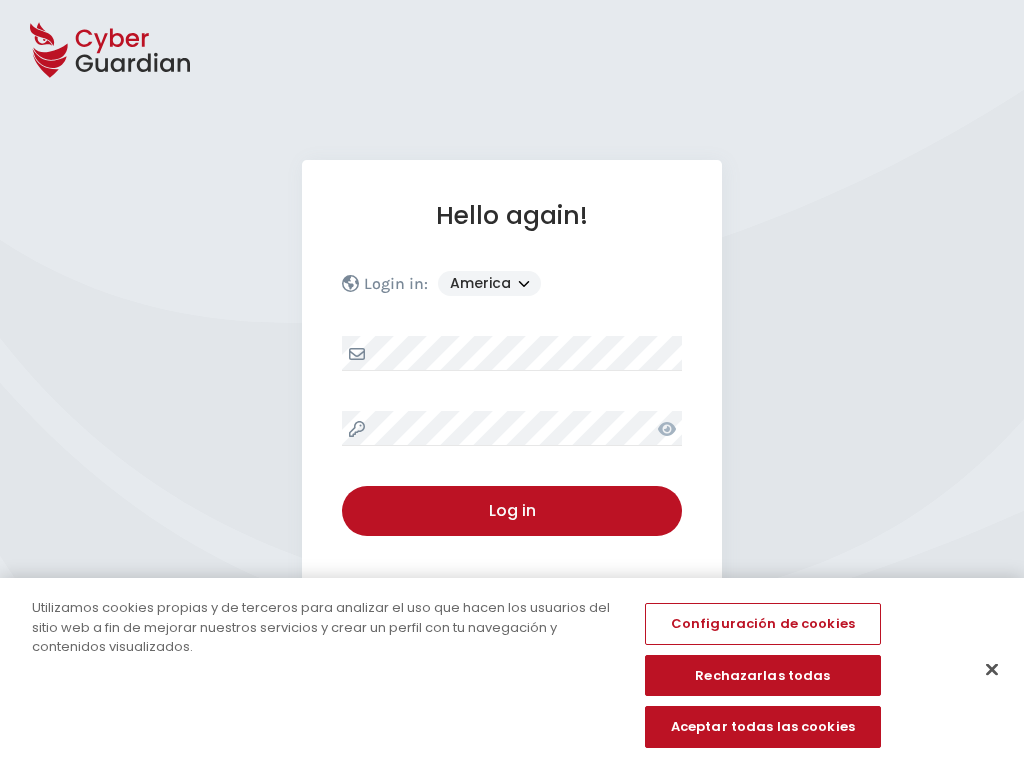 select on "America" 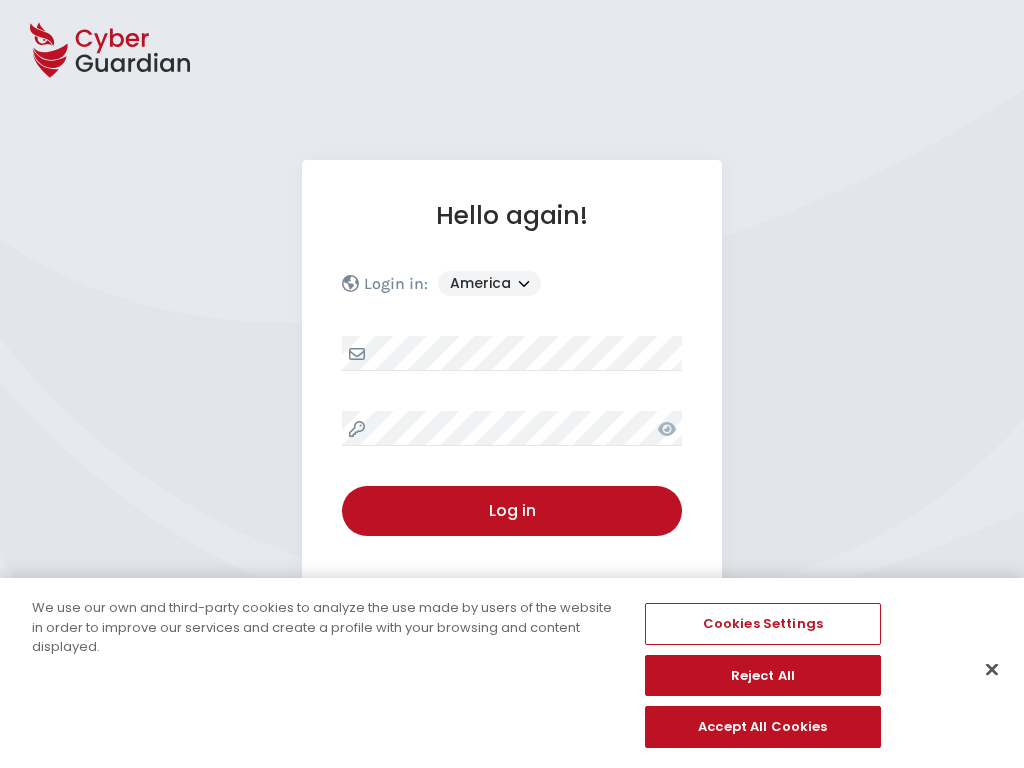 select on "America" 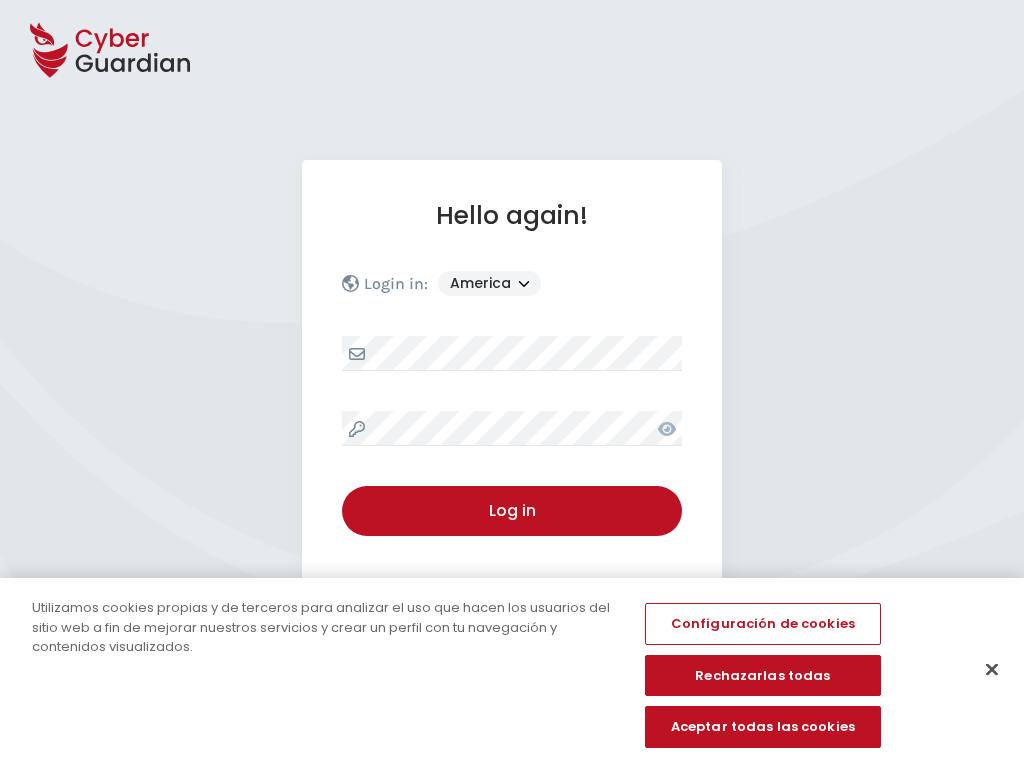 select on "America" 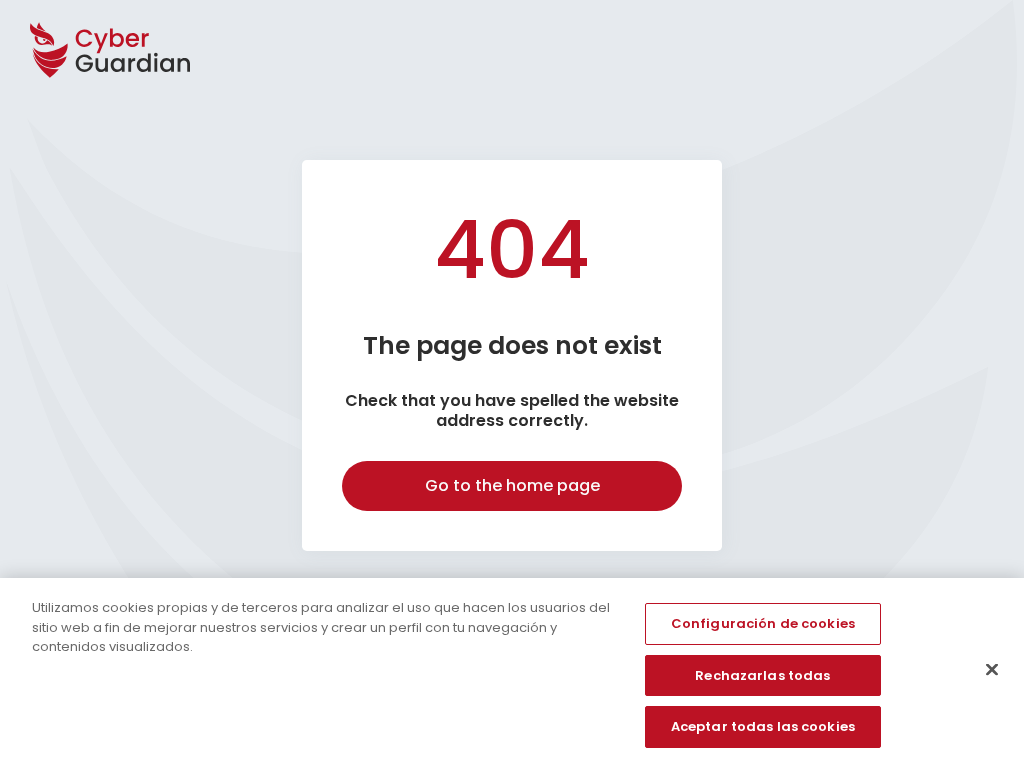 select on "English" 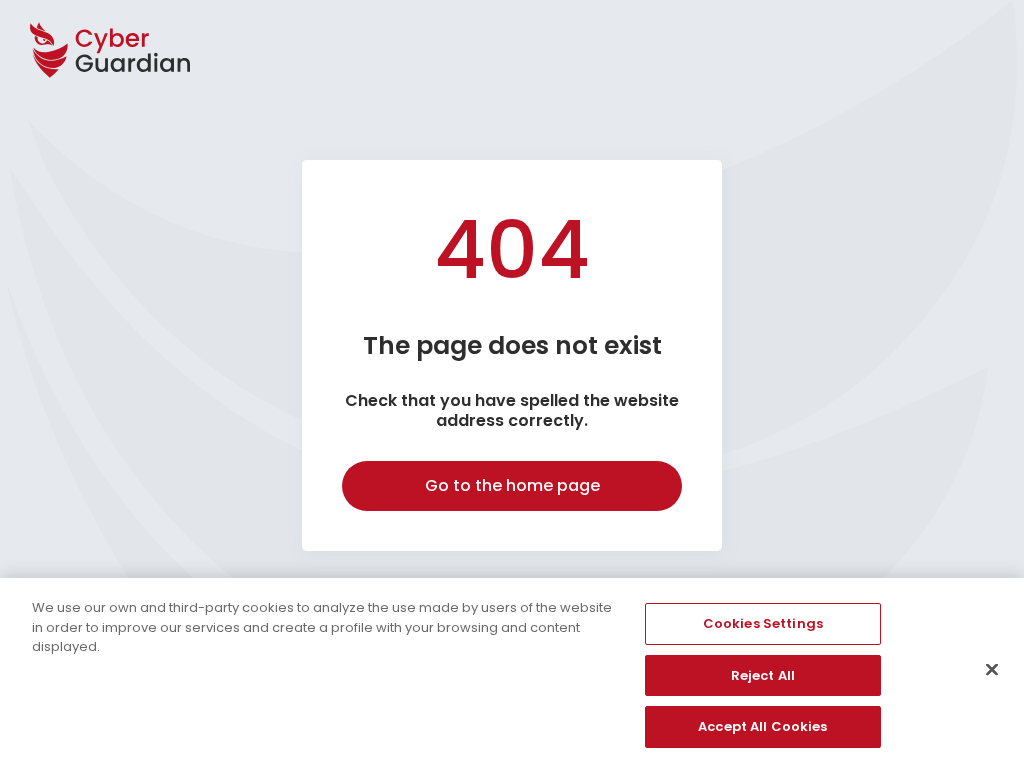 select on "English" 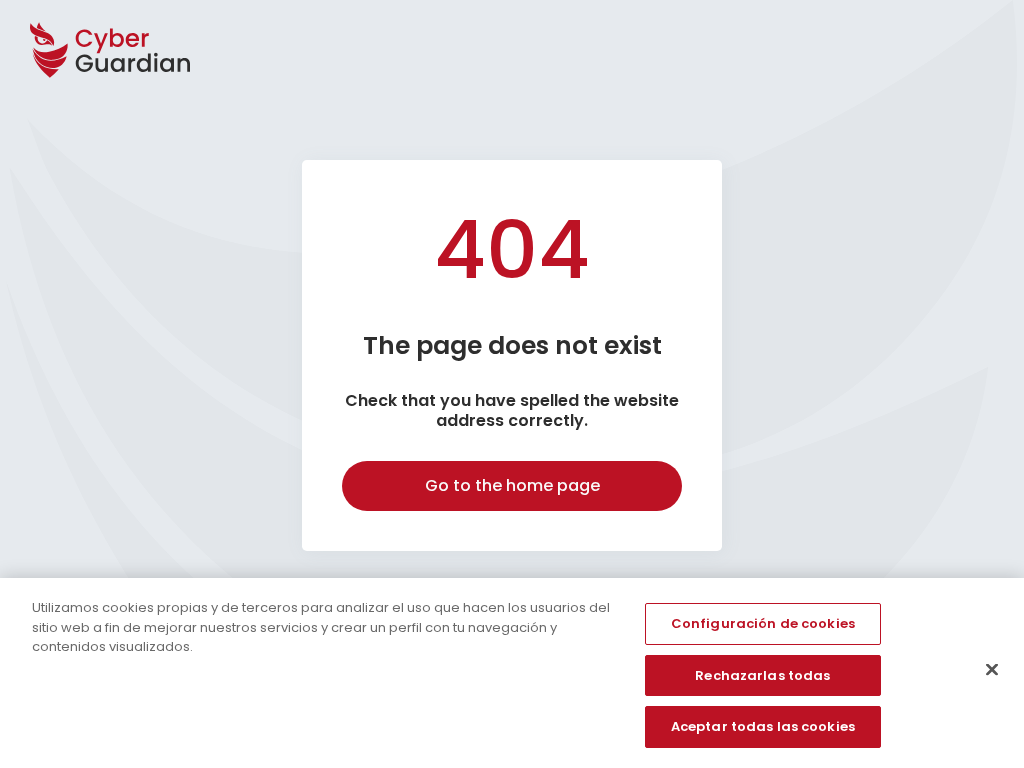 select on "English" 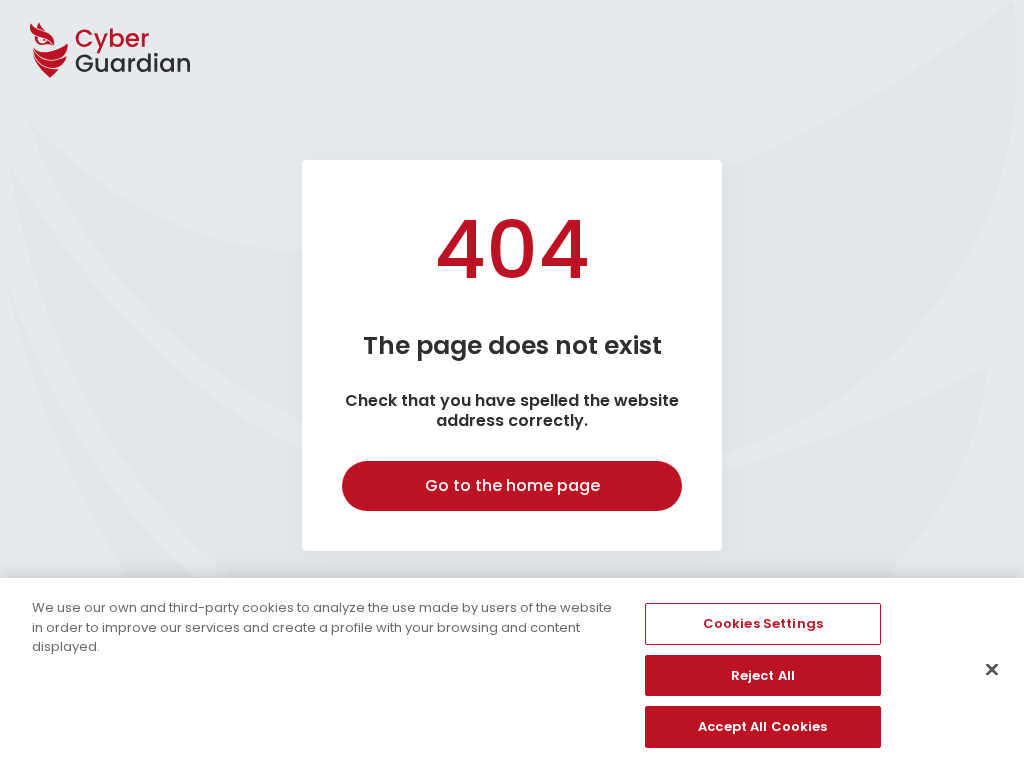 select on "English" 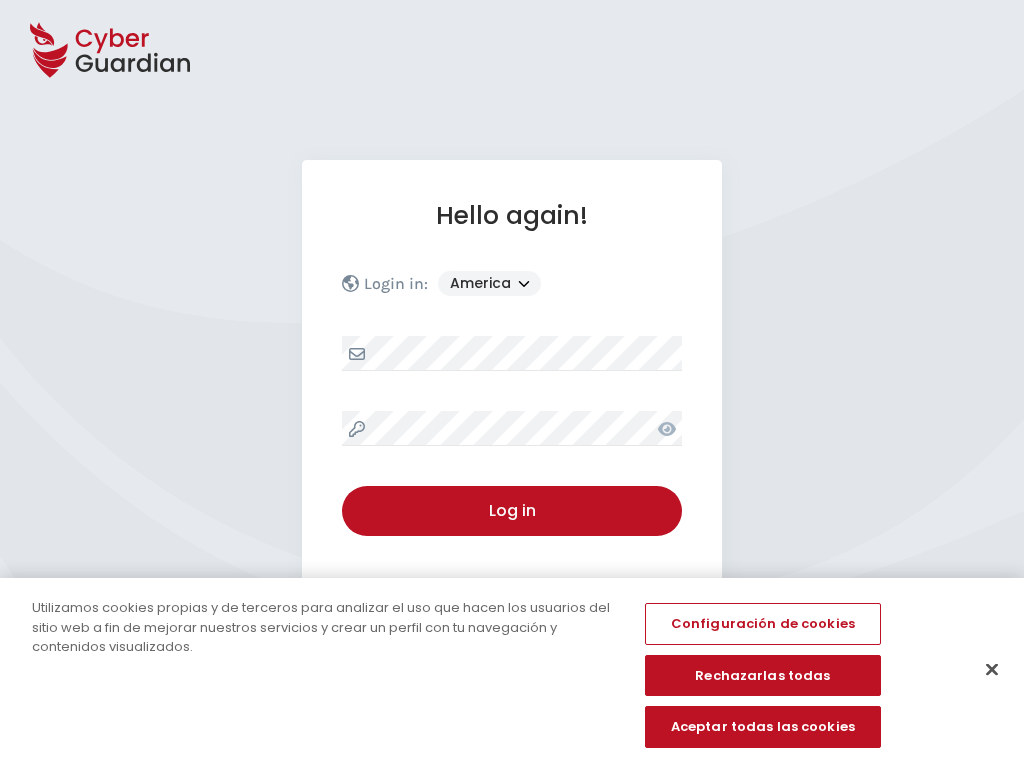 select on "America" 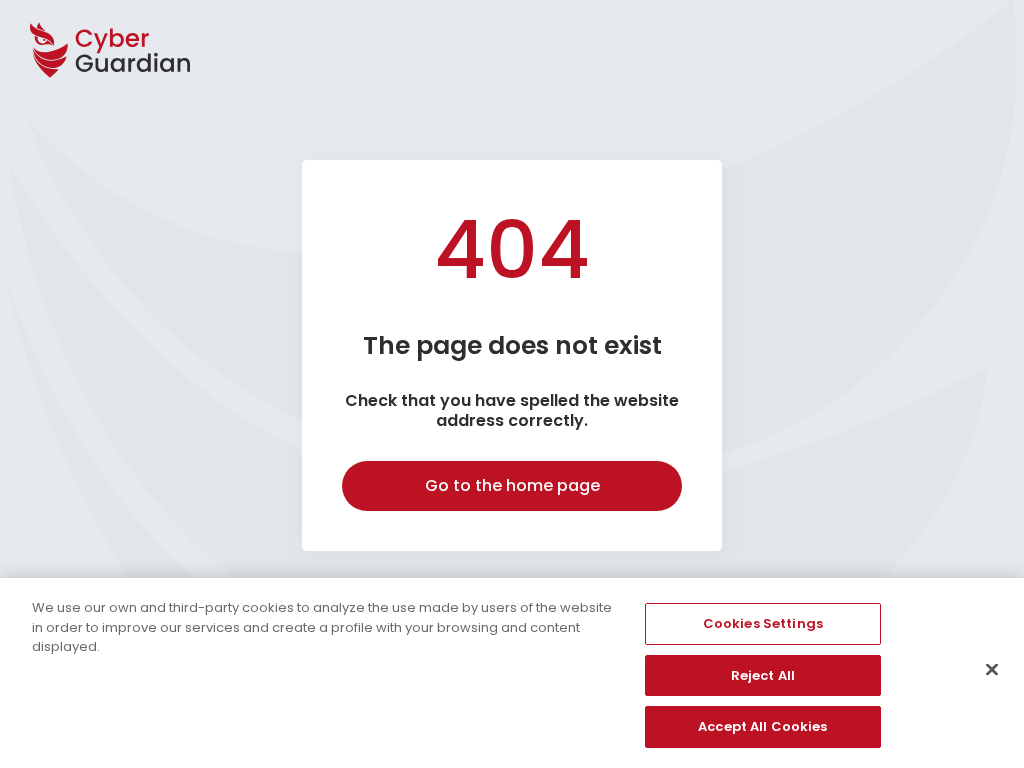 select on "English" 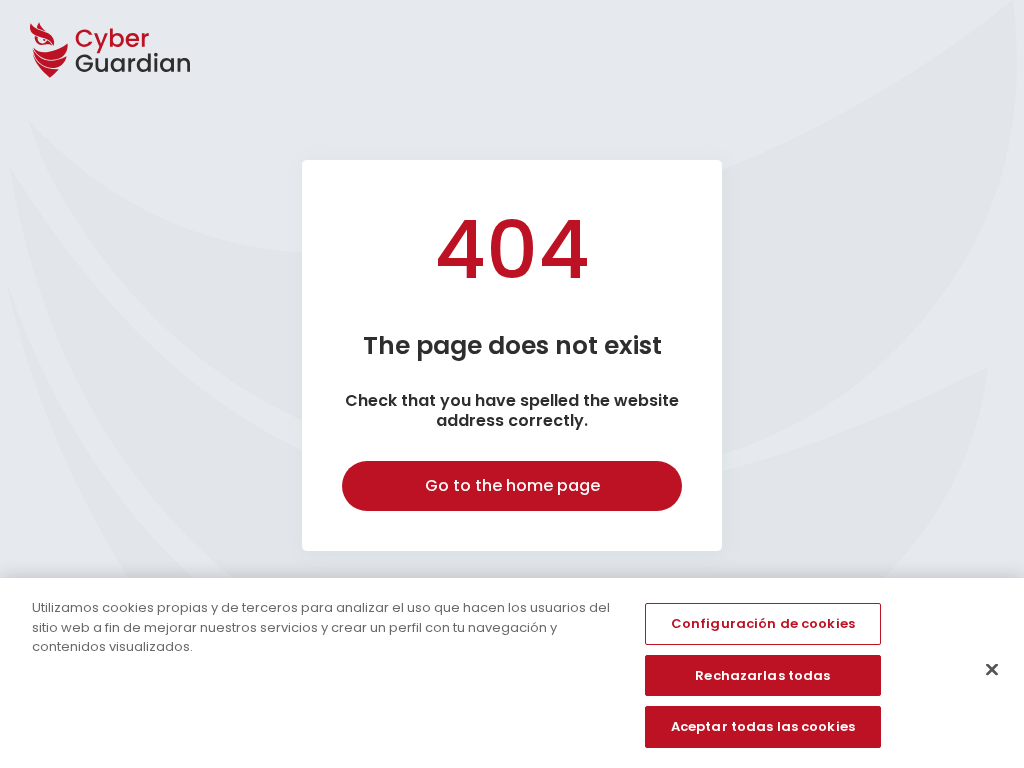 select on "English" 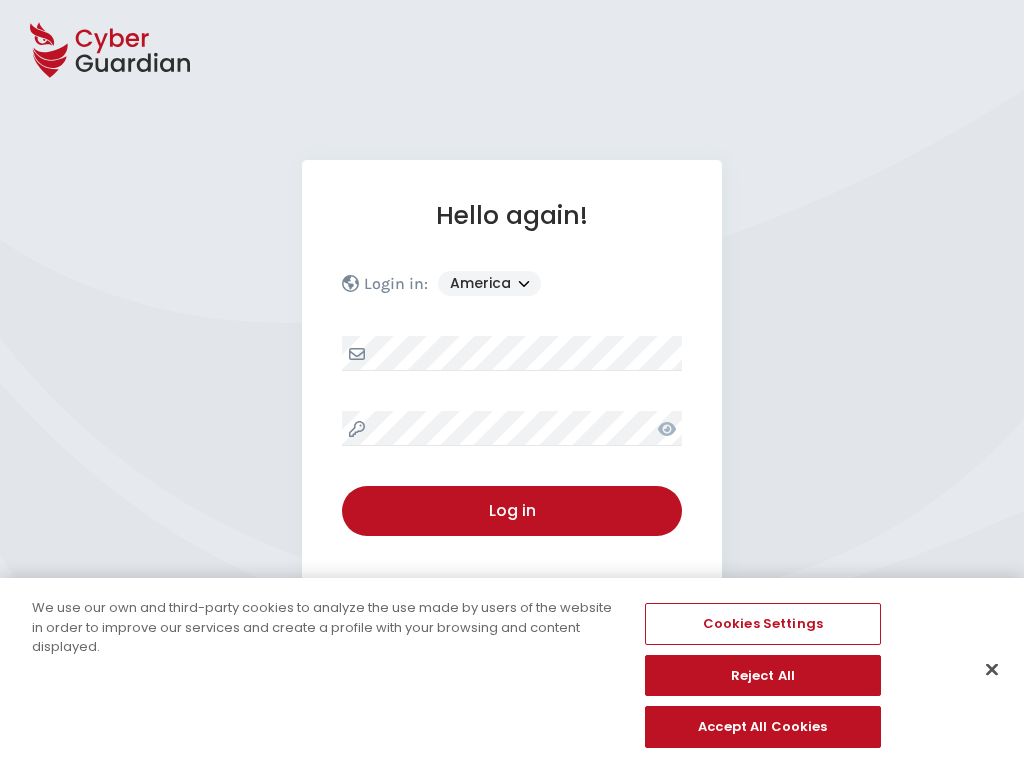 select on "America" 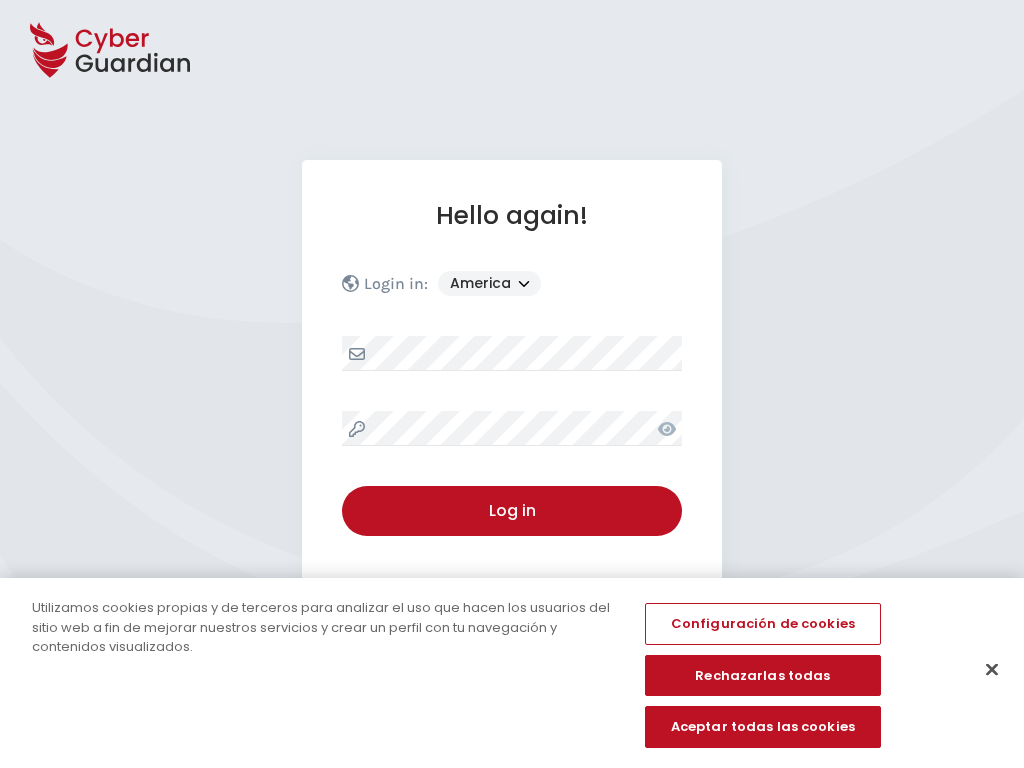 select on "America" 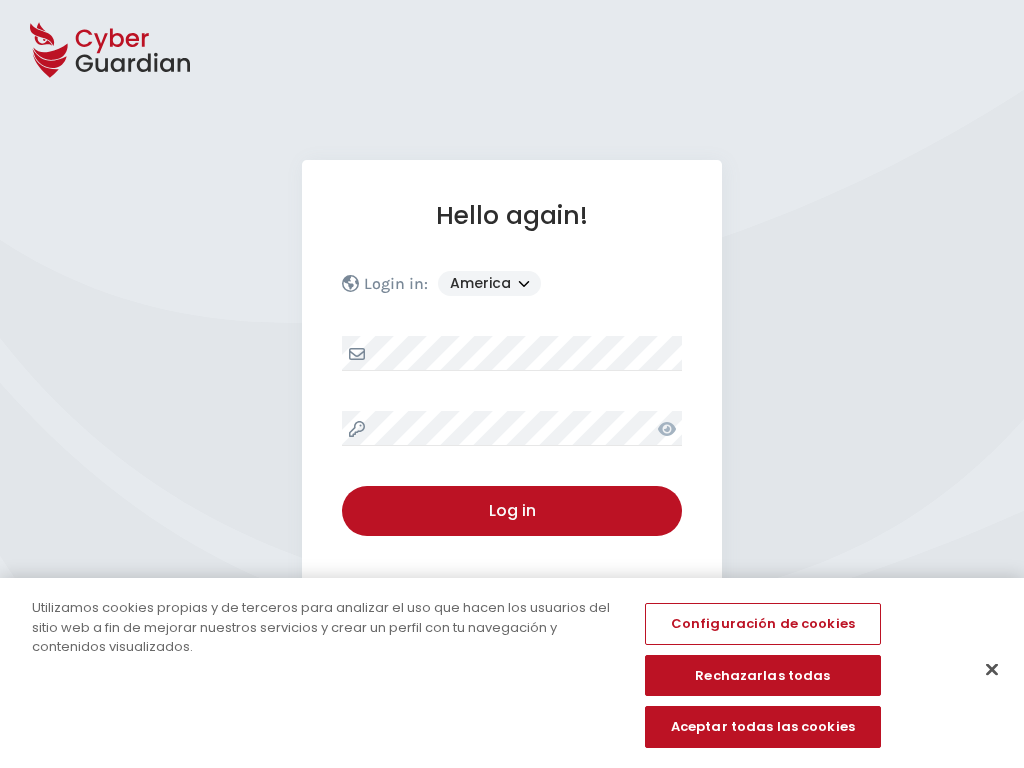 select on "America" 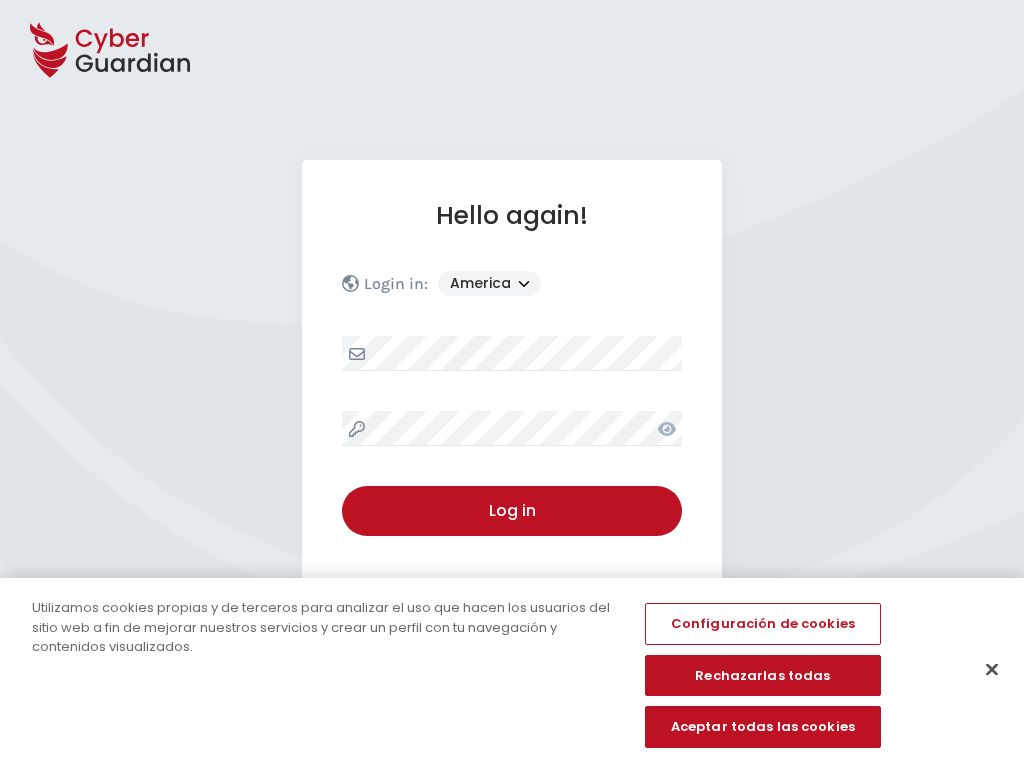 select on "America" 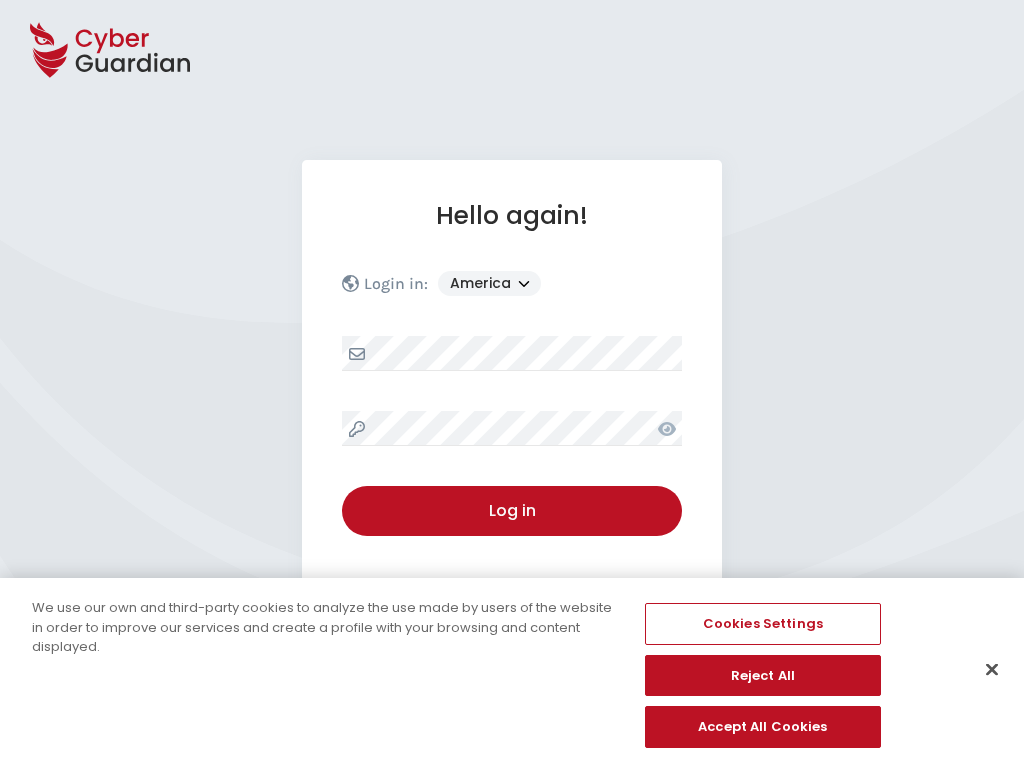 select on "America" 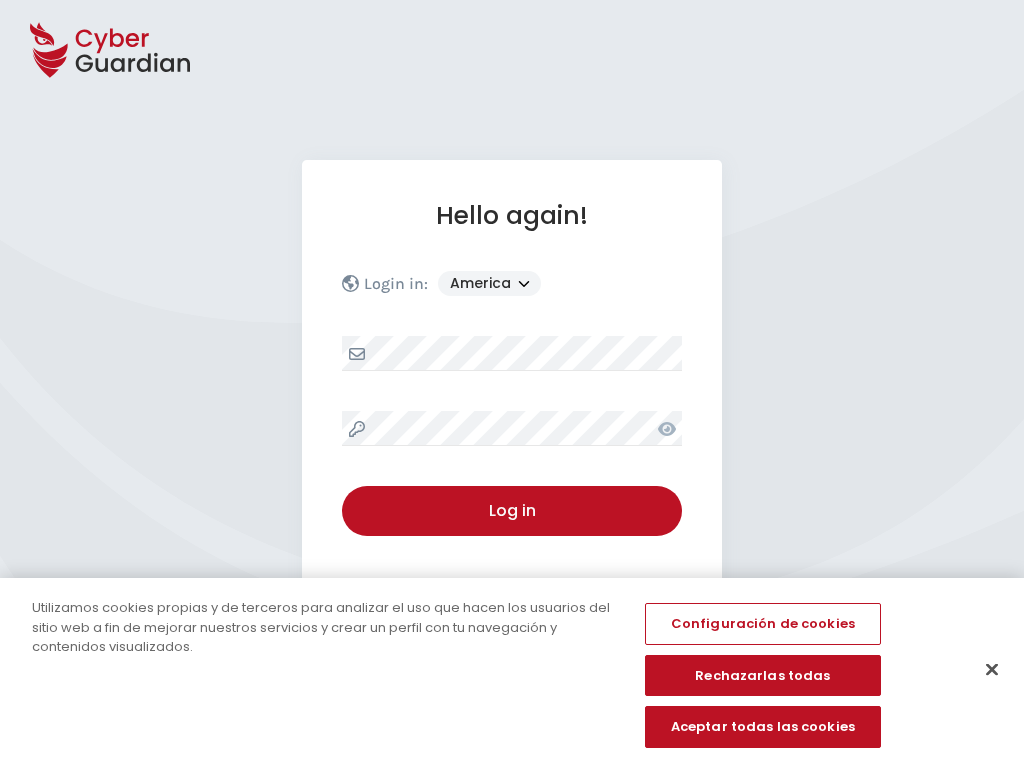 select on "America" 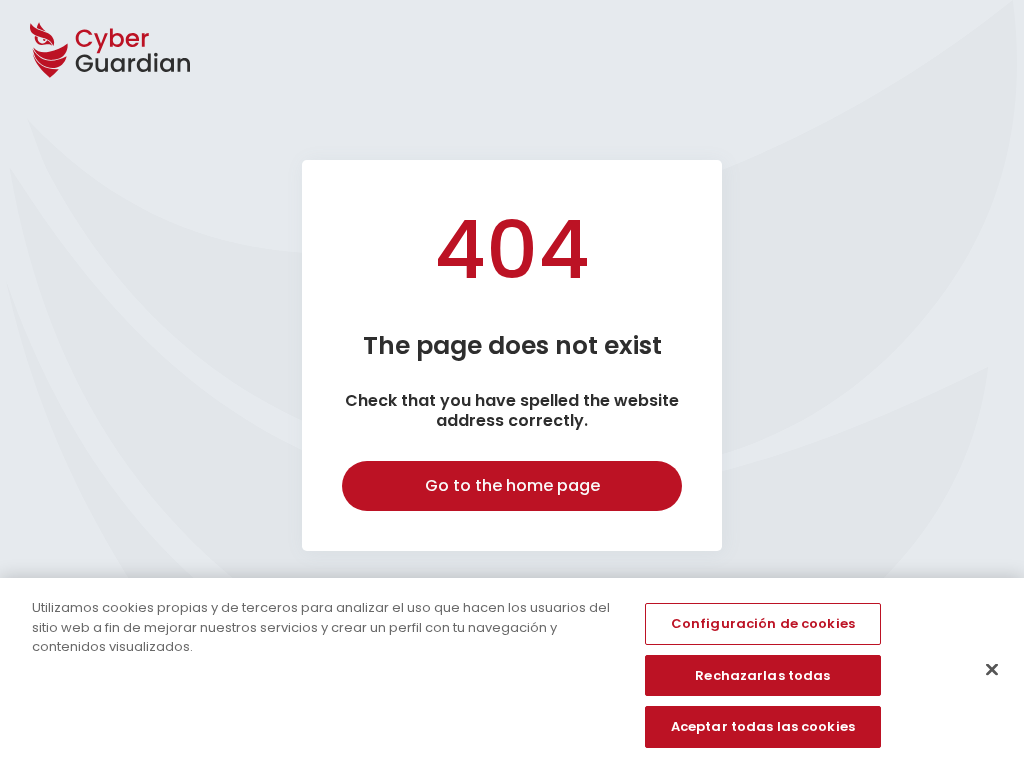 select on "English" 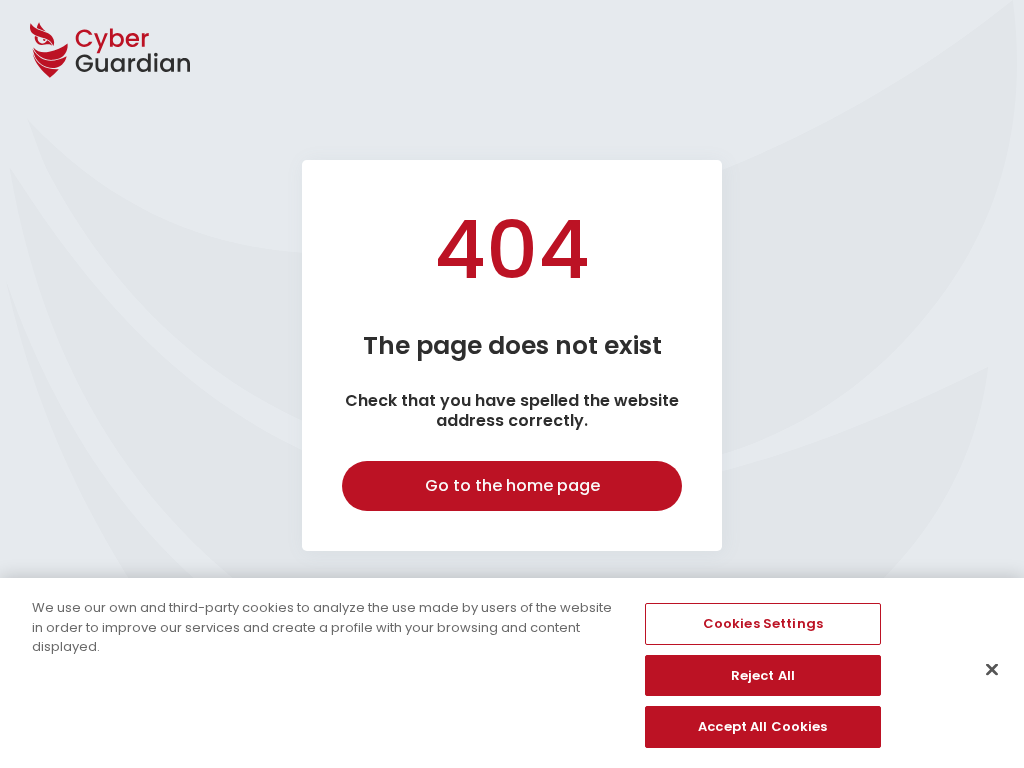 select on "English" 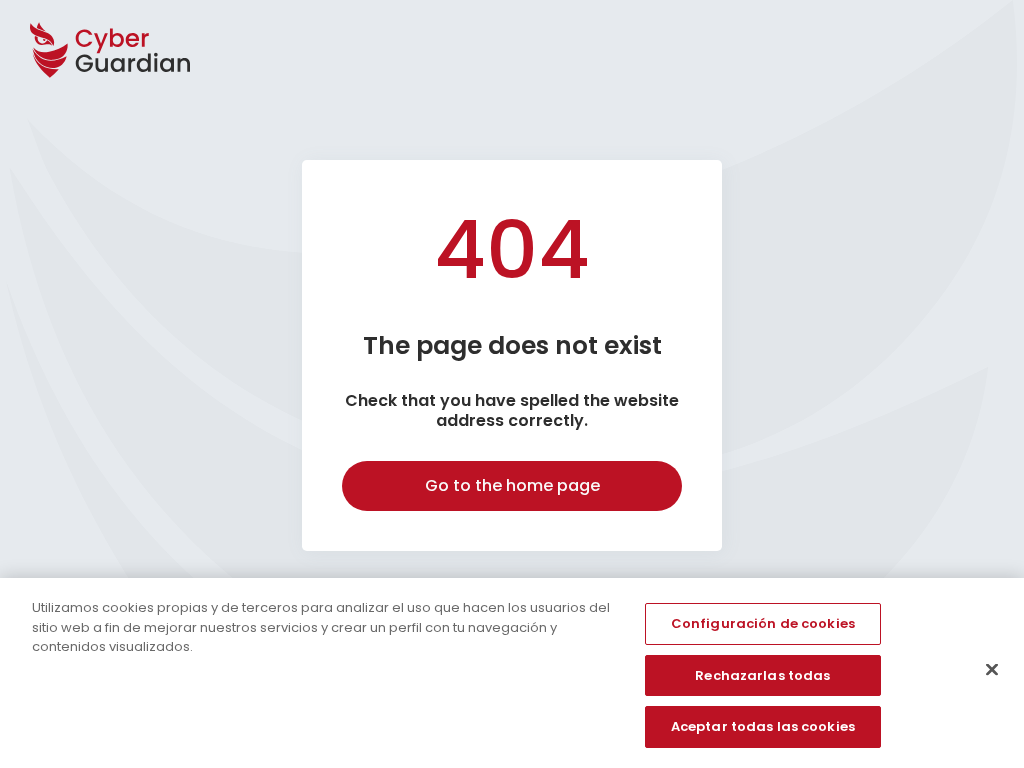 select on "English" 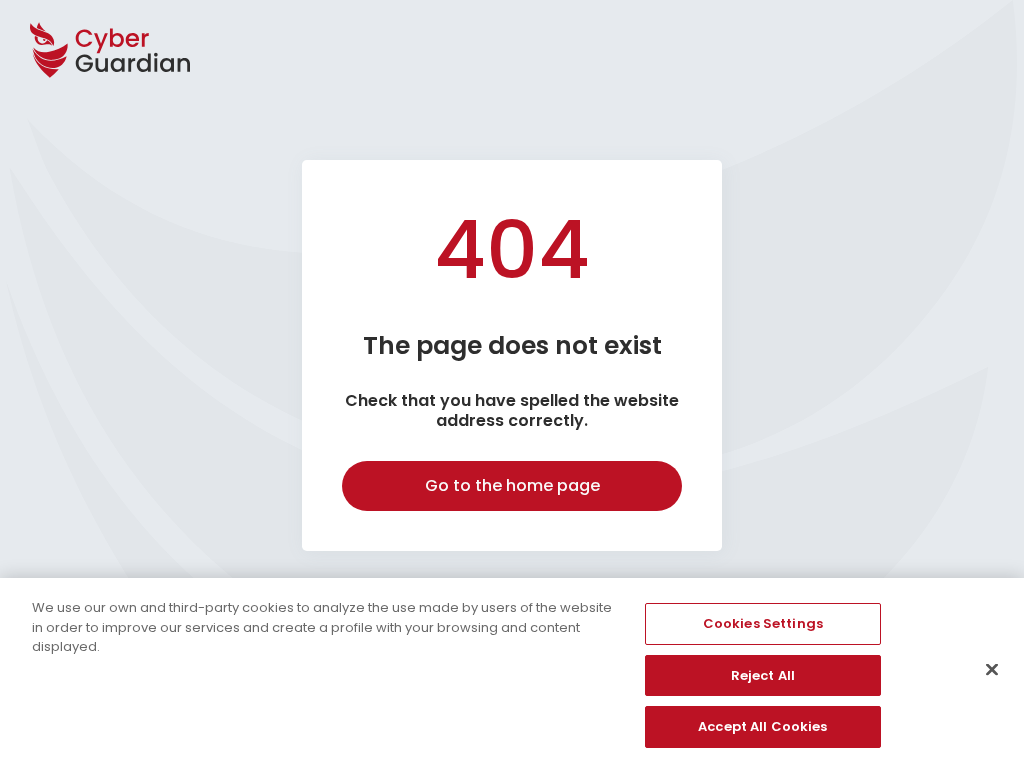 select on "English" 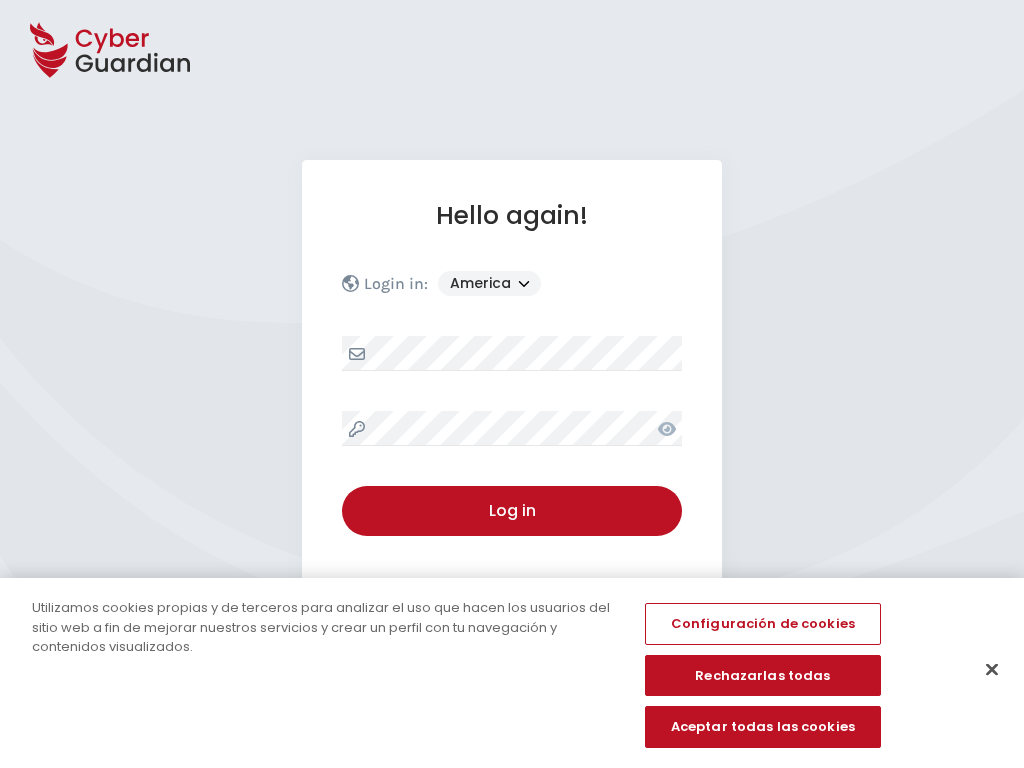 select on "America" 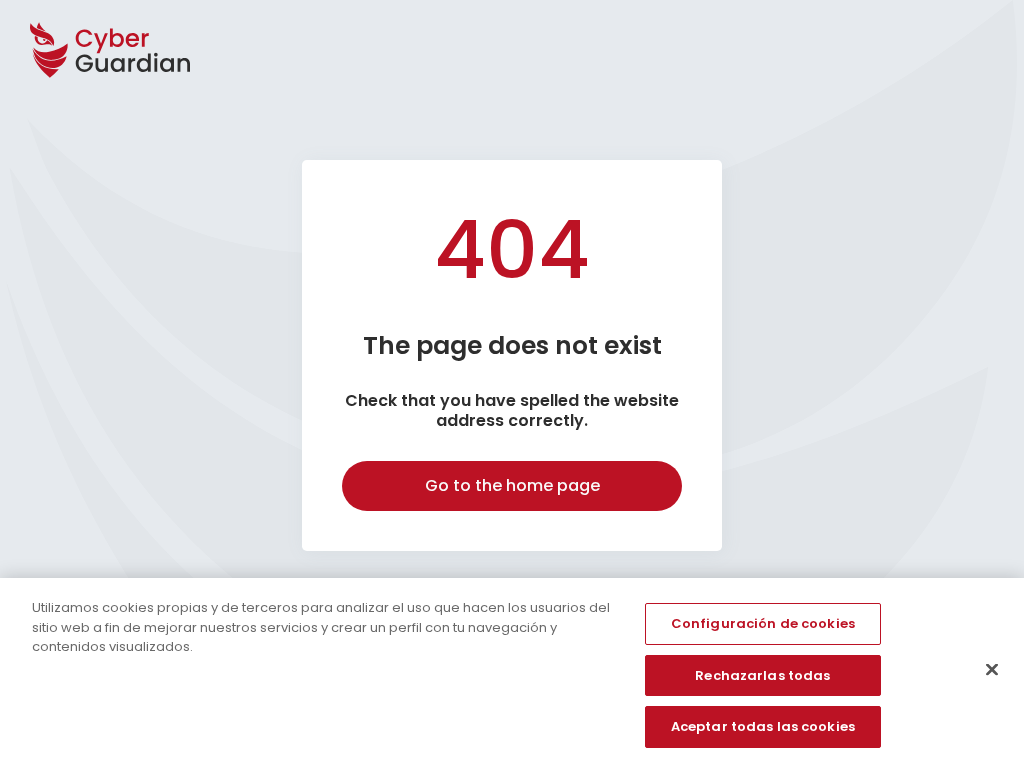select on "English" 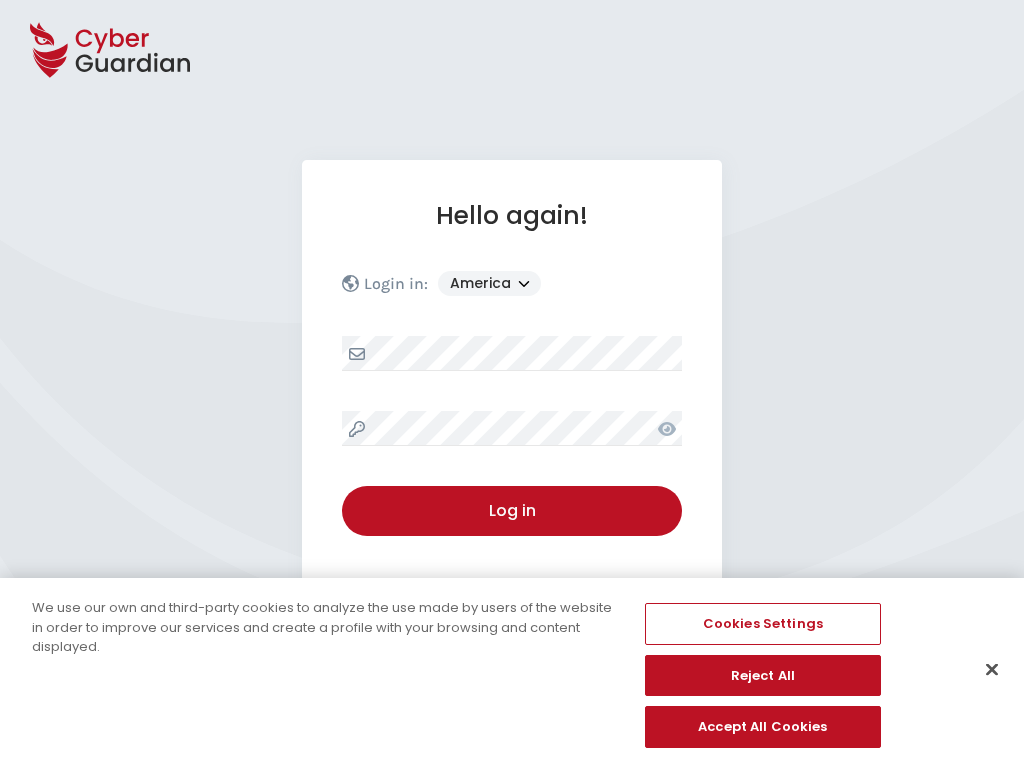 select on "America" 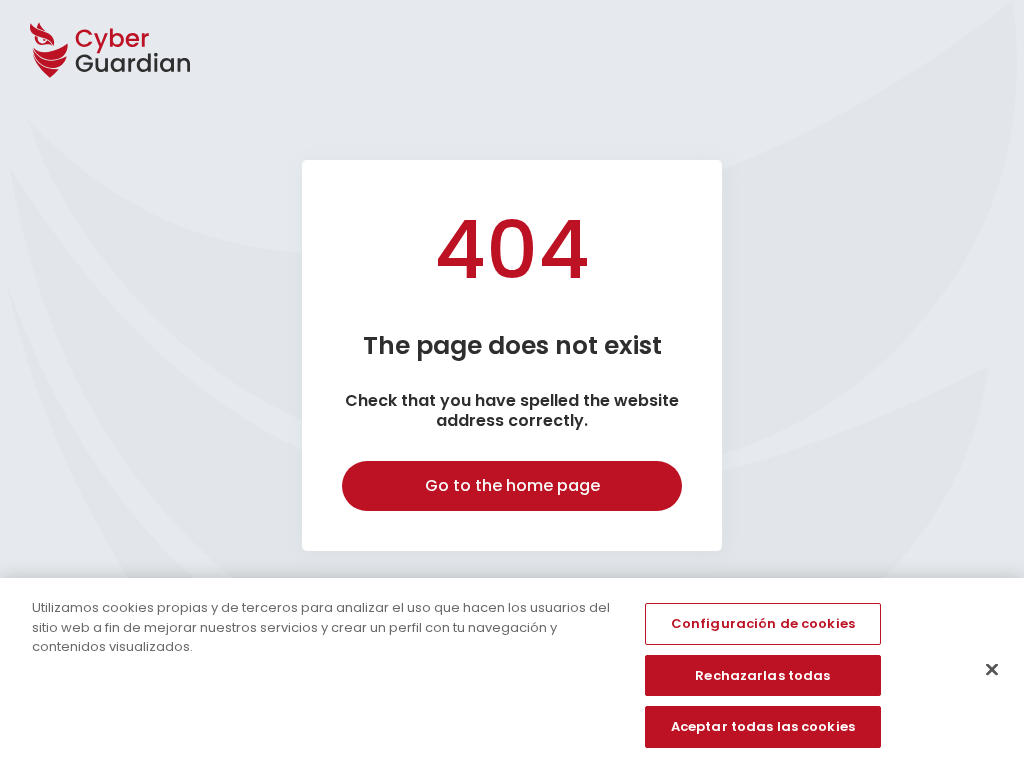 select on "English" 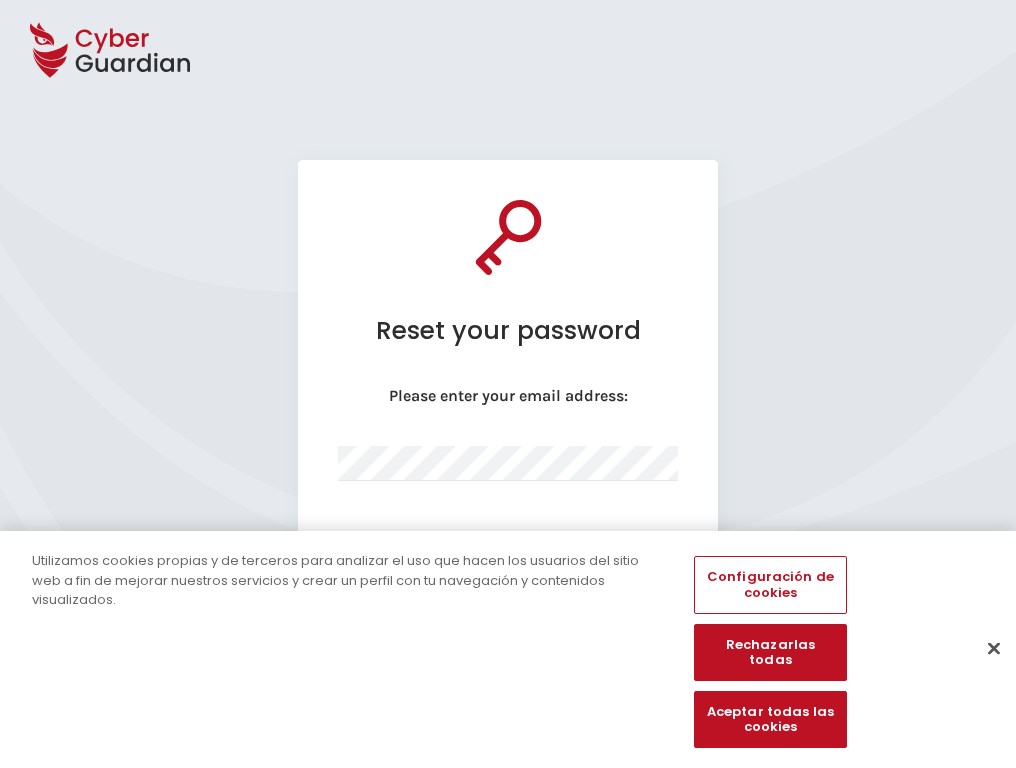 select on "English" 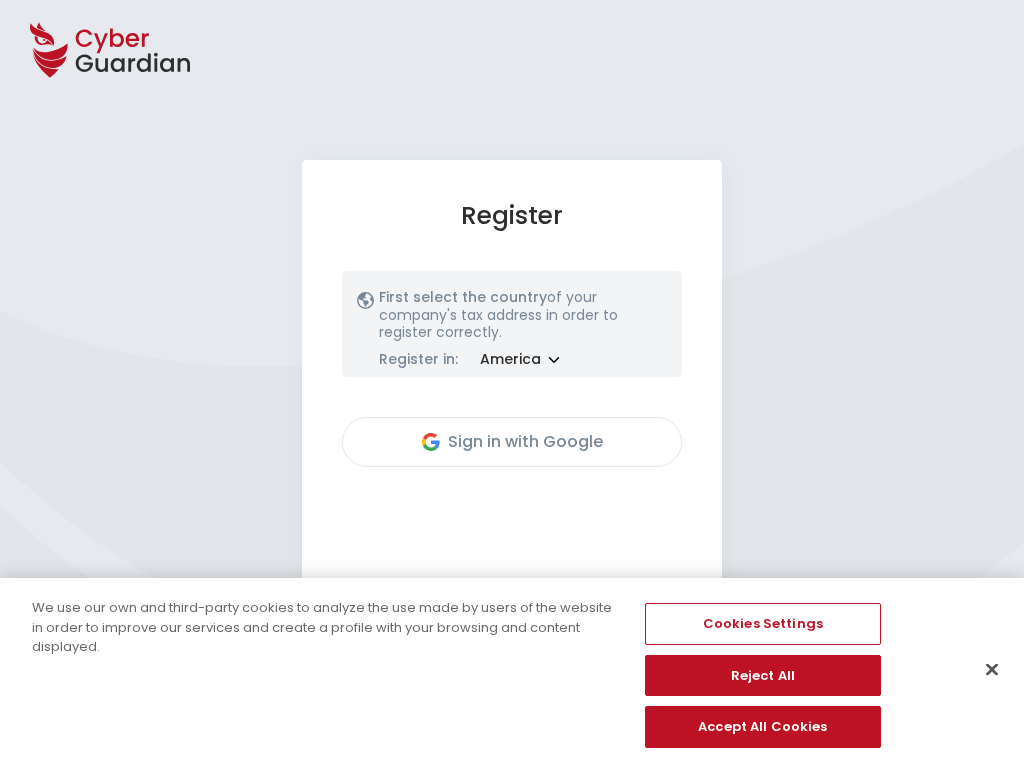 select on "America" 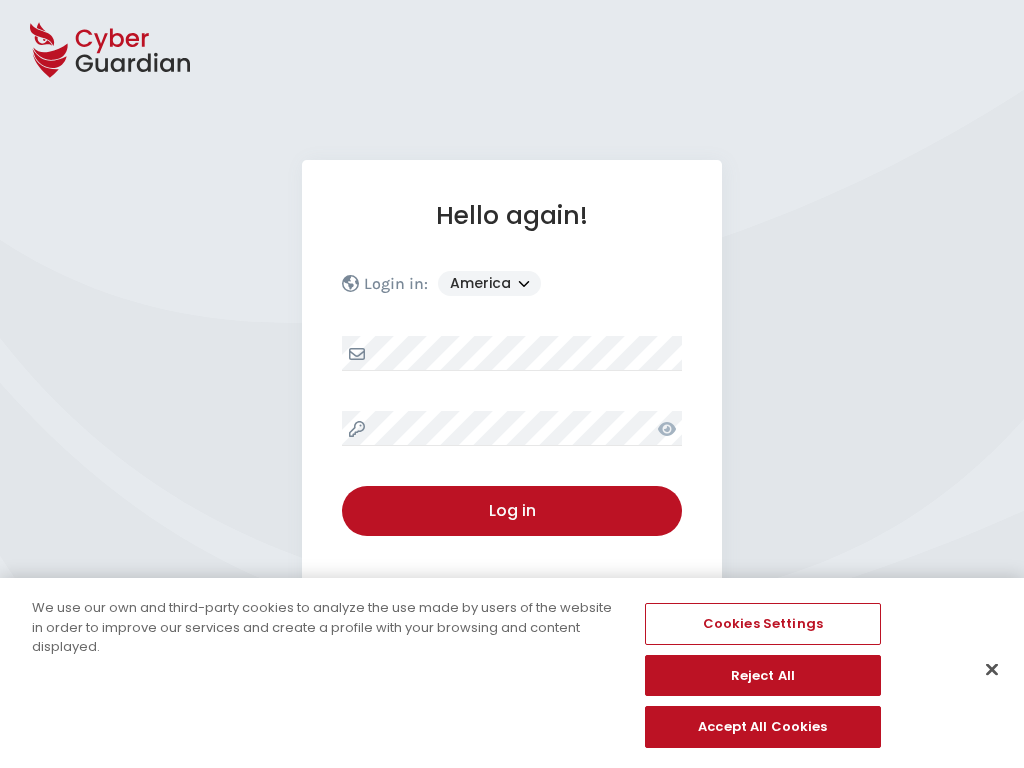 select on "America" 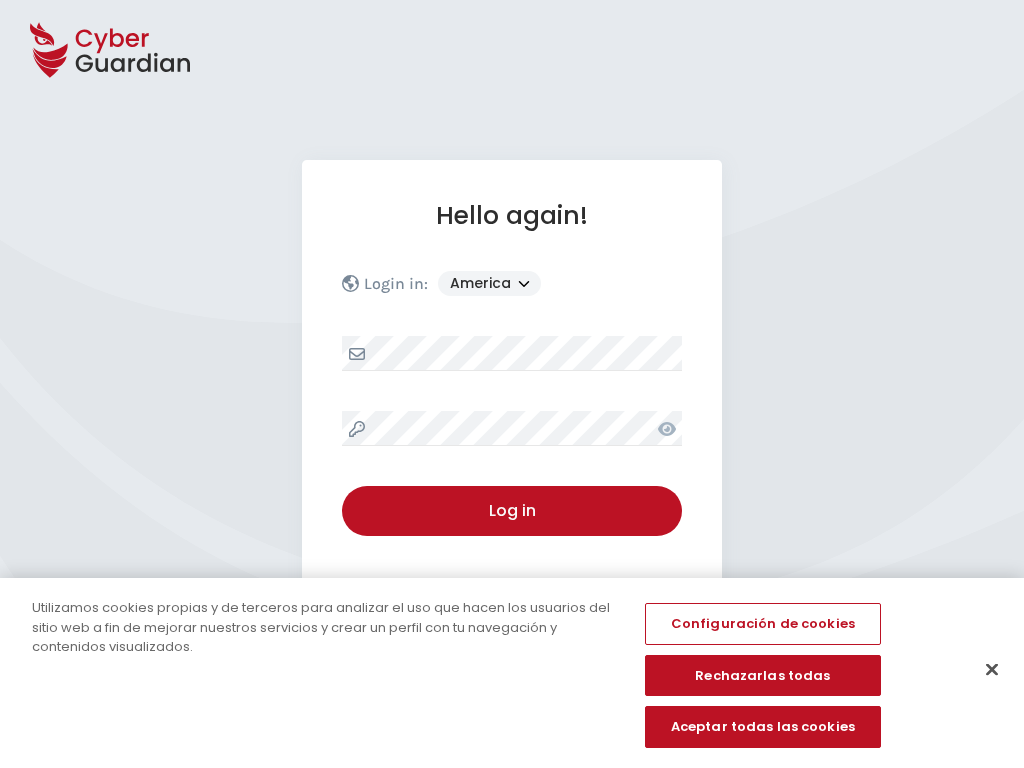 select on "America" 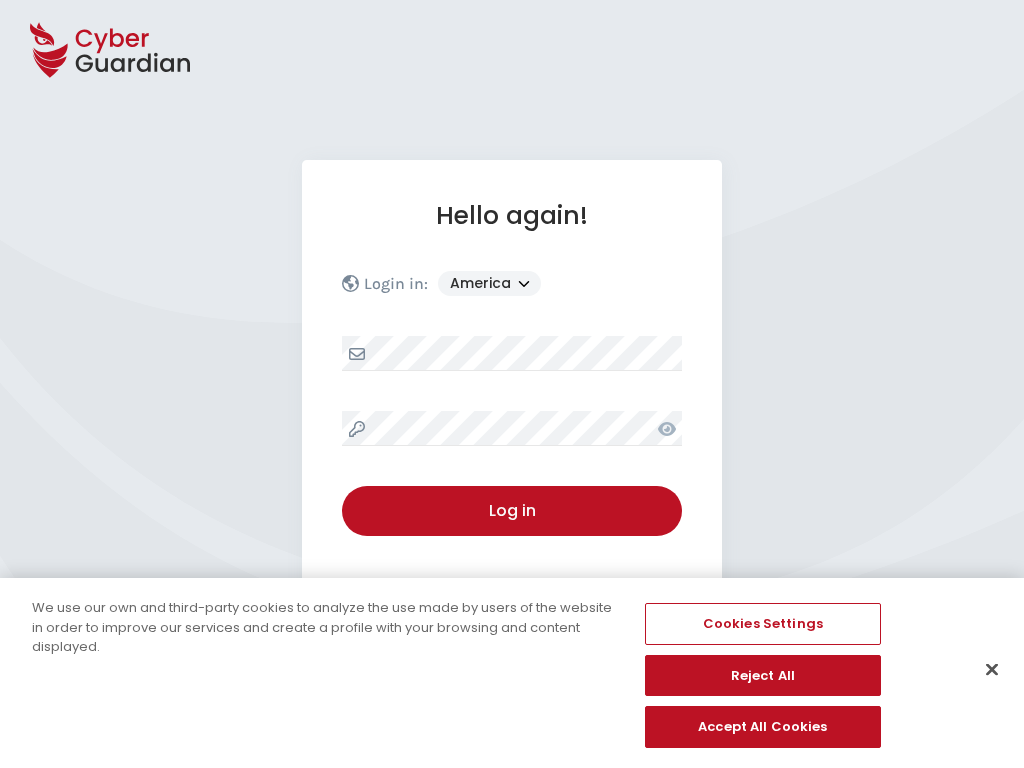 select on "America" 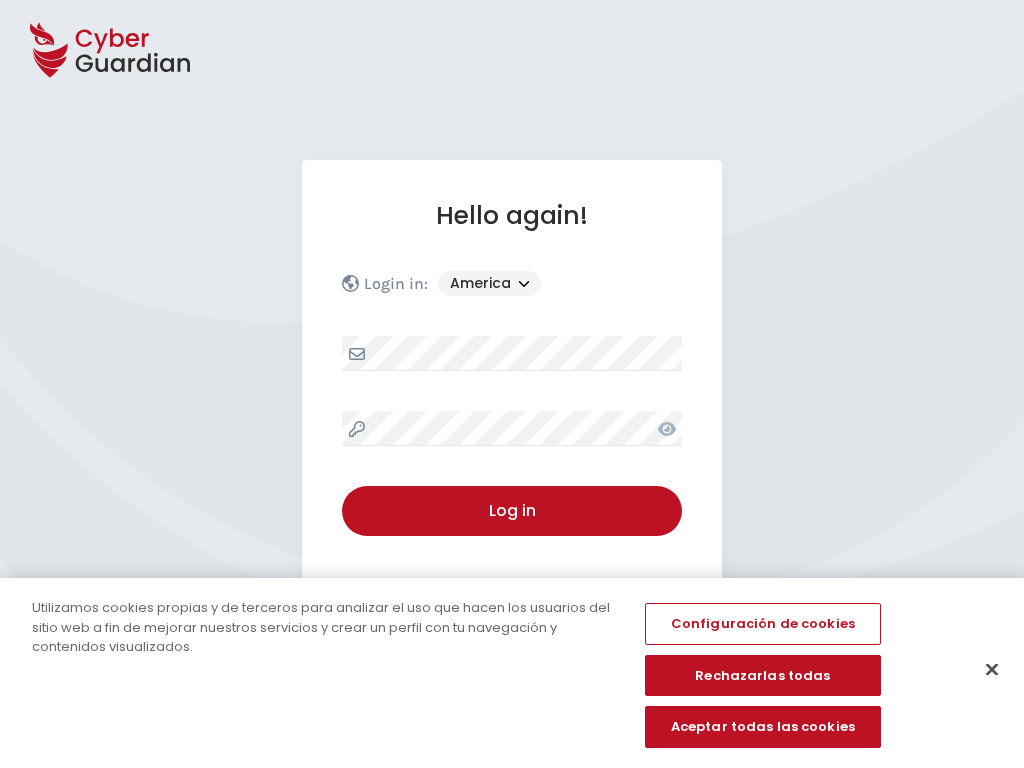 select on "America" 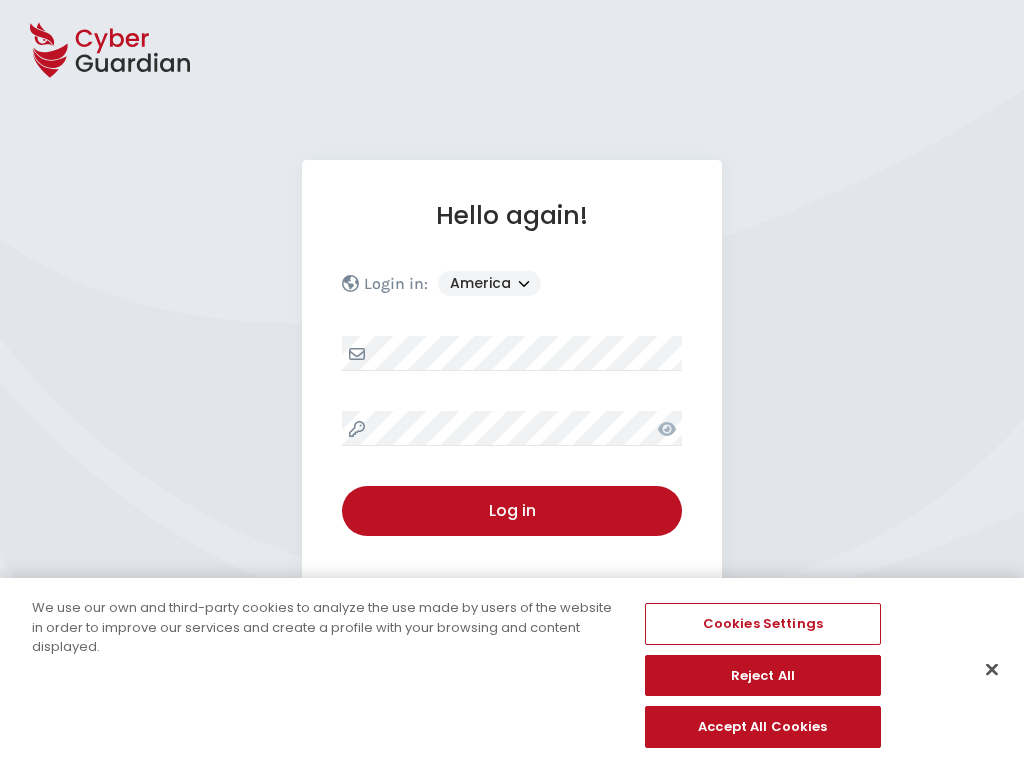select on "America" 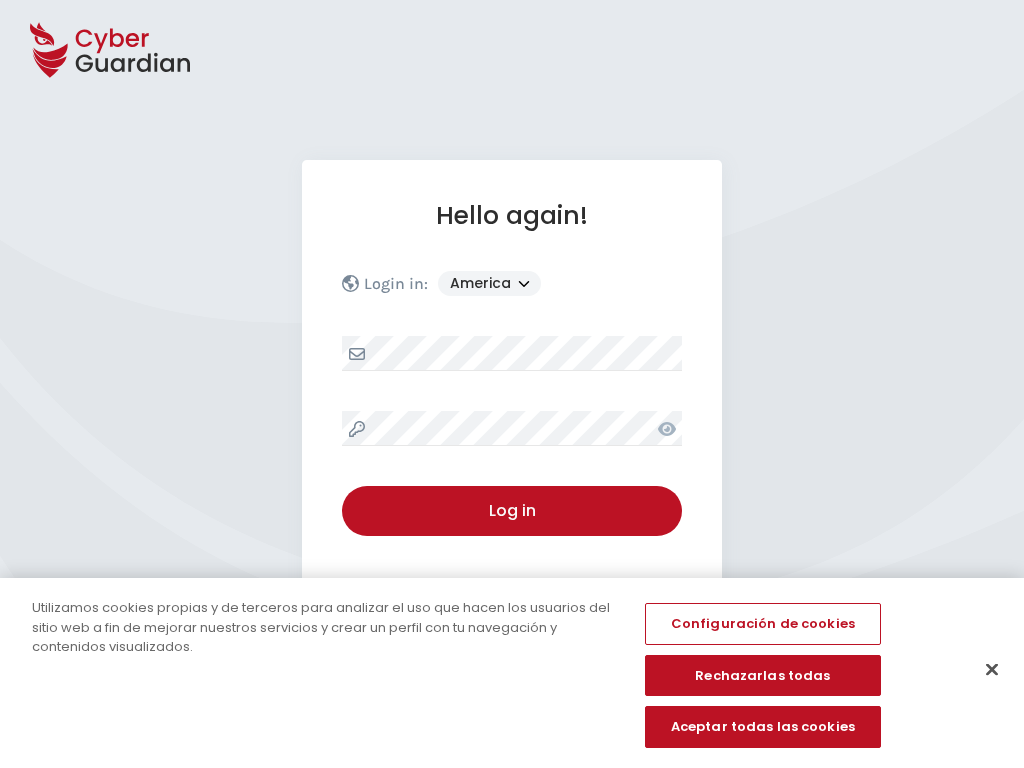 select on "America" 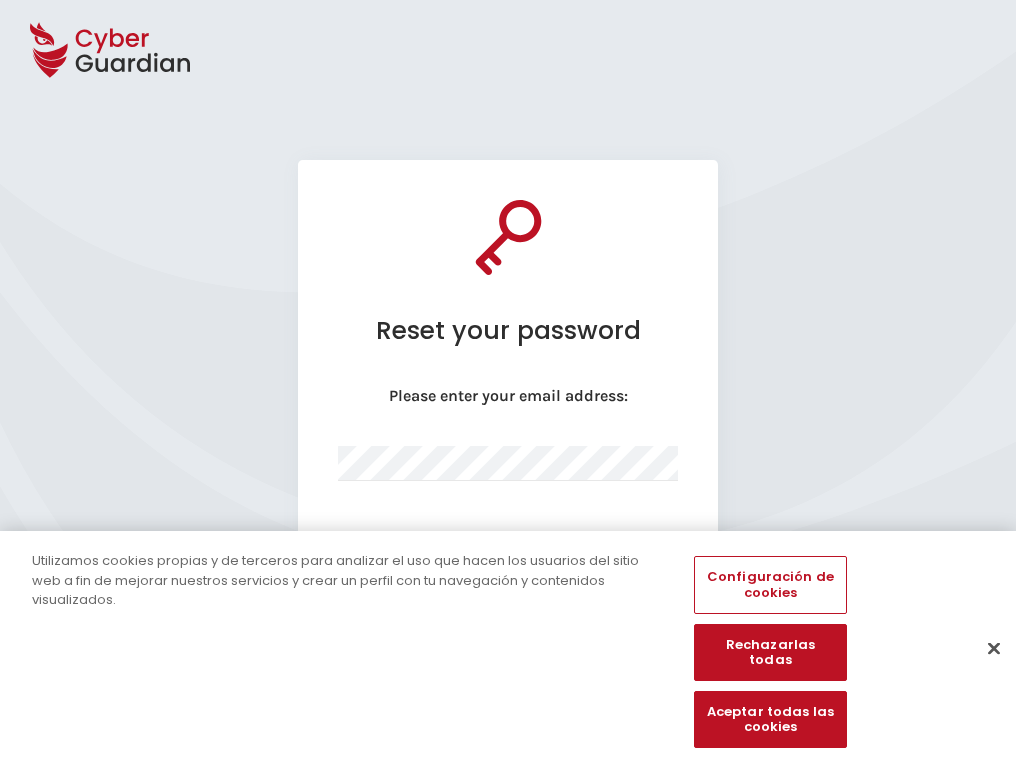 select on "English" 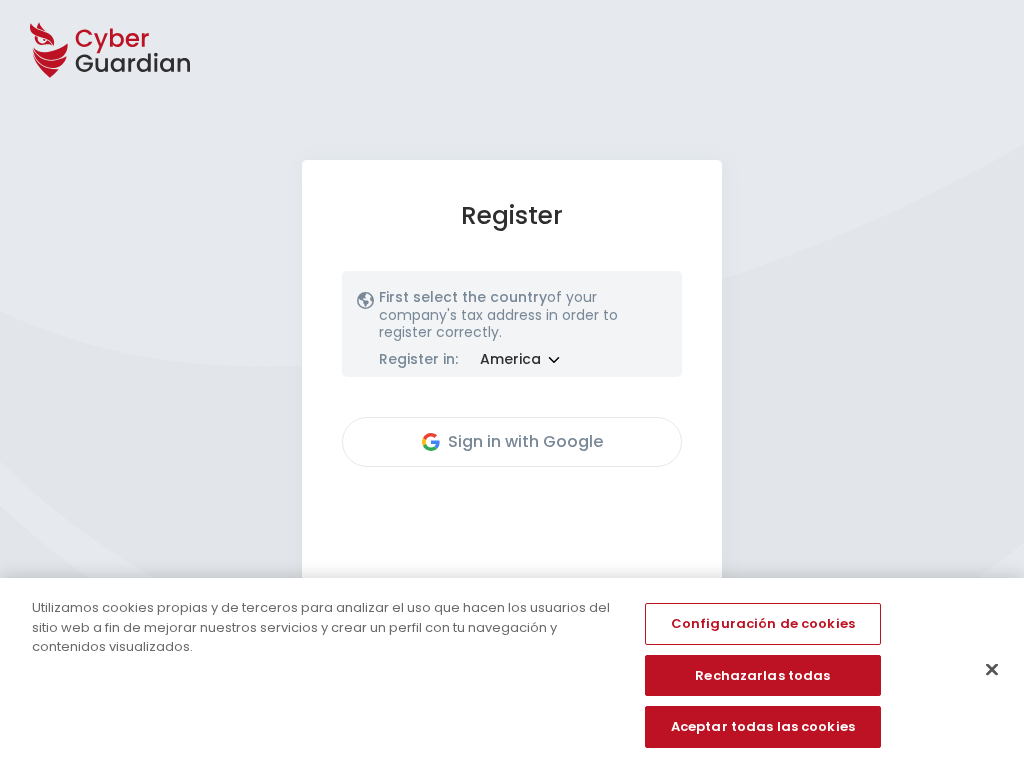 select on "America" 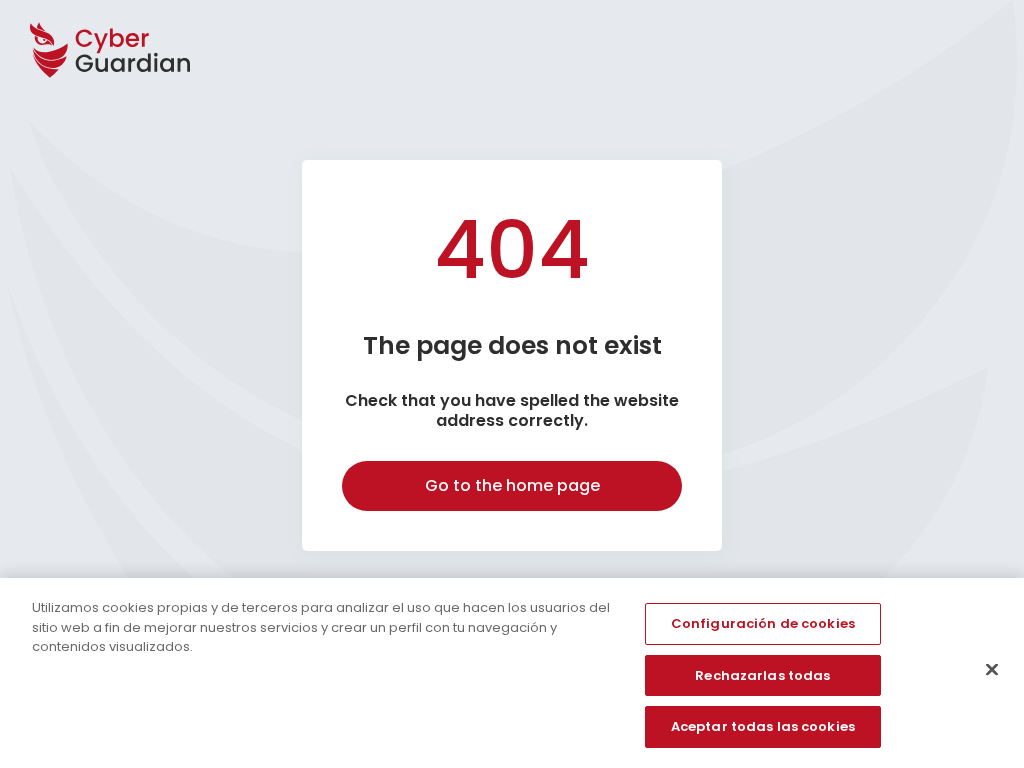 select on "English" 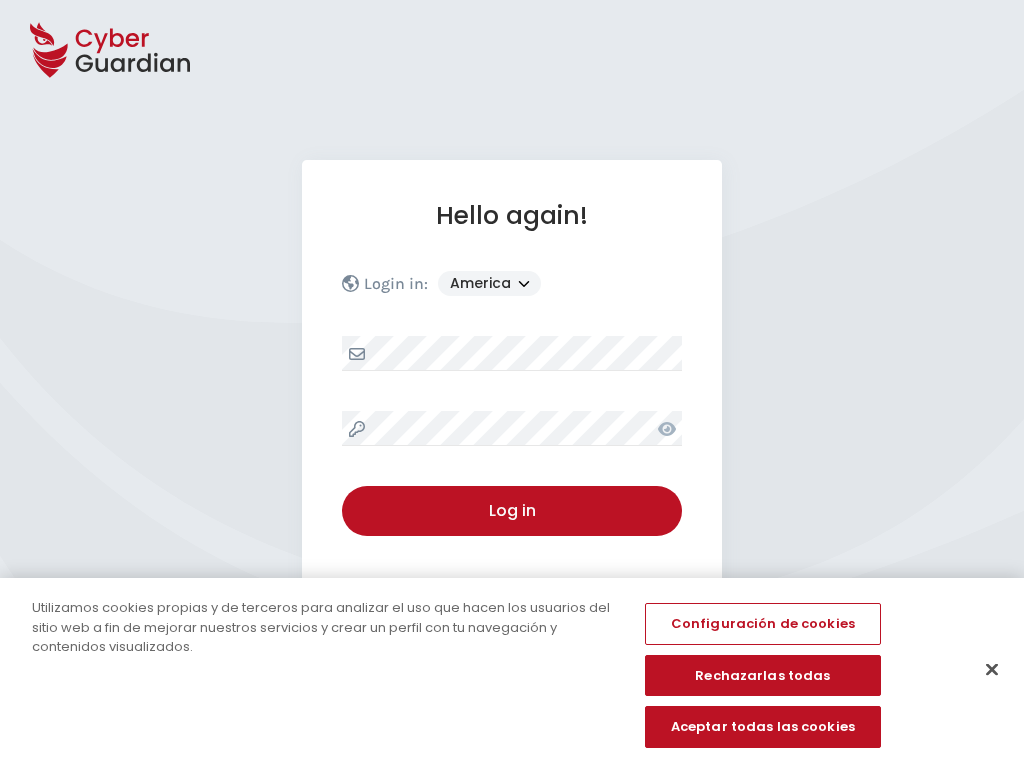 select on "America" 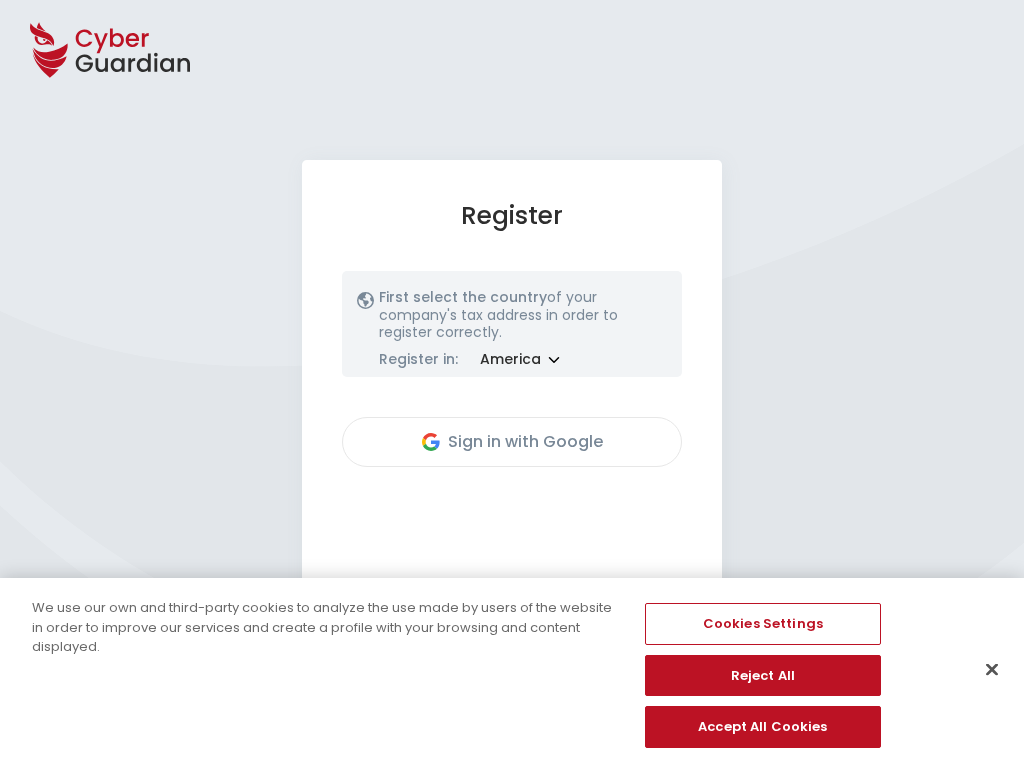 select on "America" 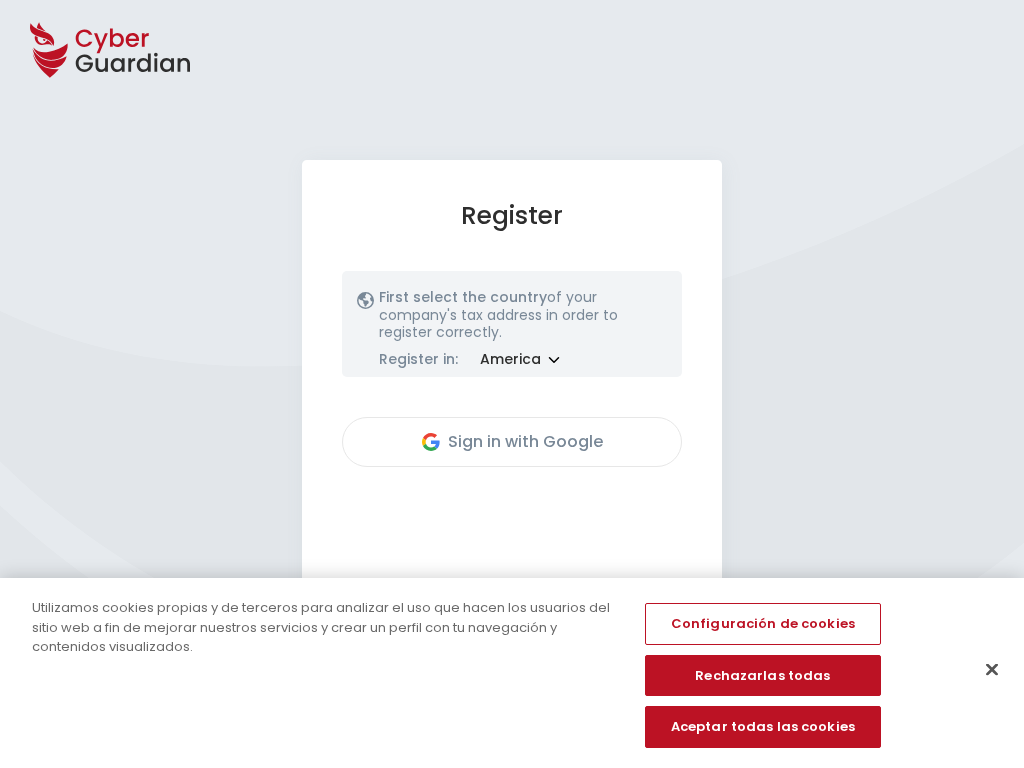 select on "America" 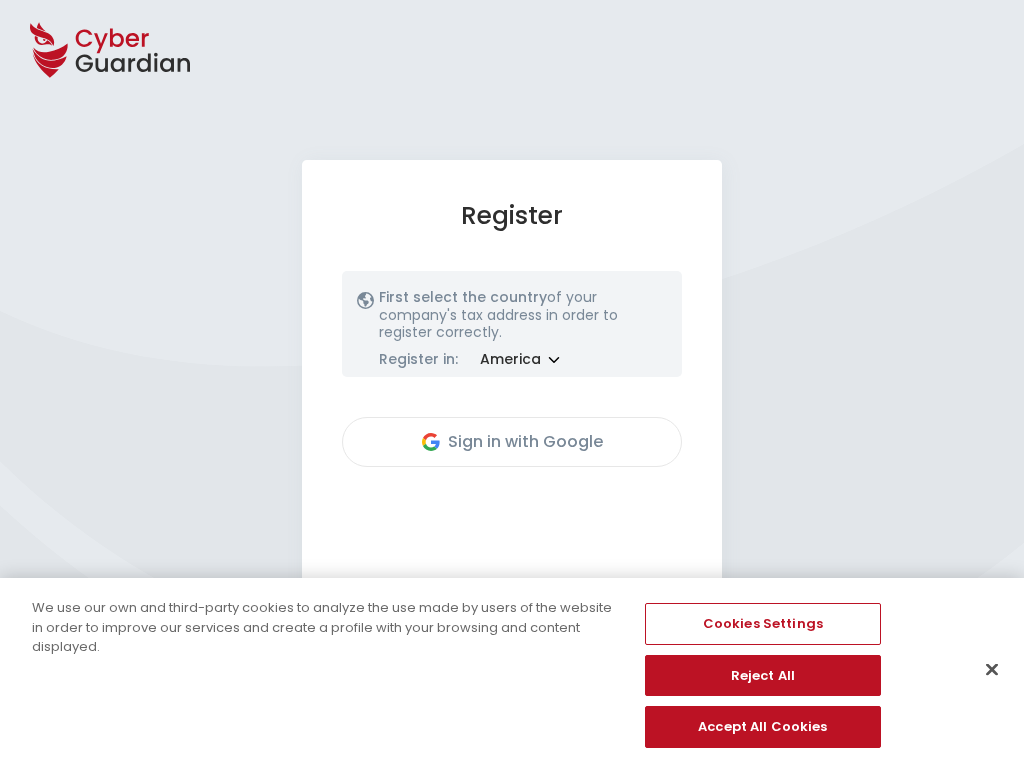 select on "America" 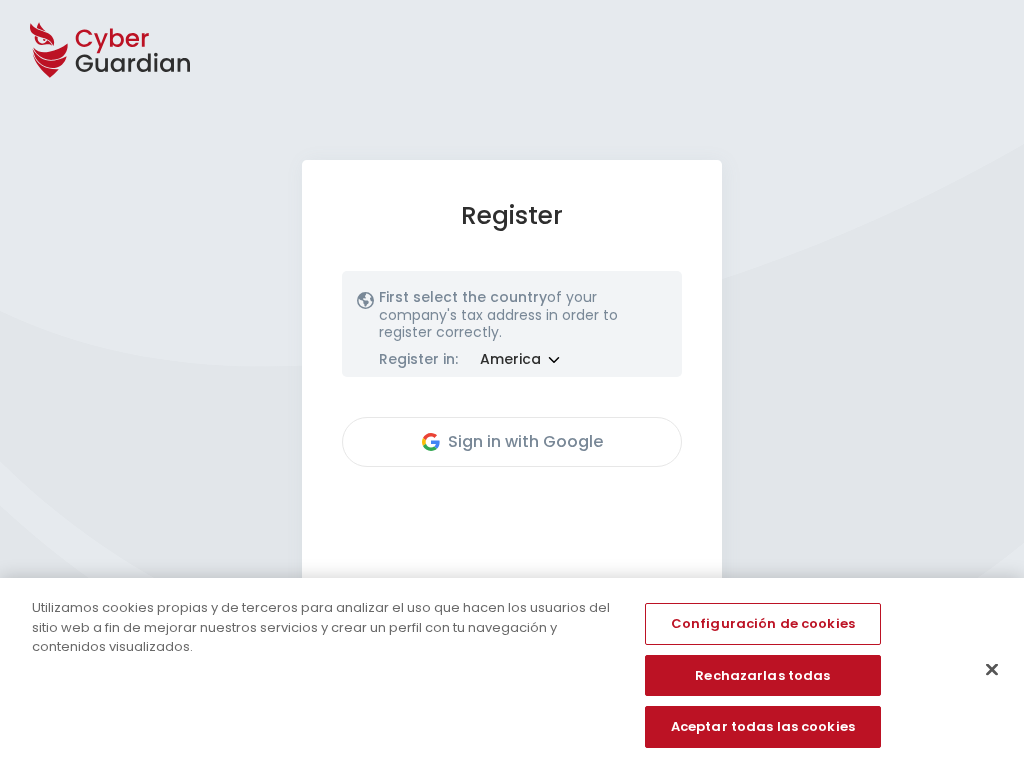 select on "America" 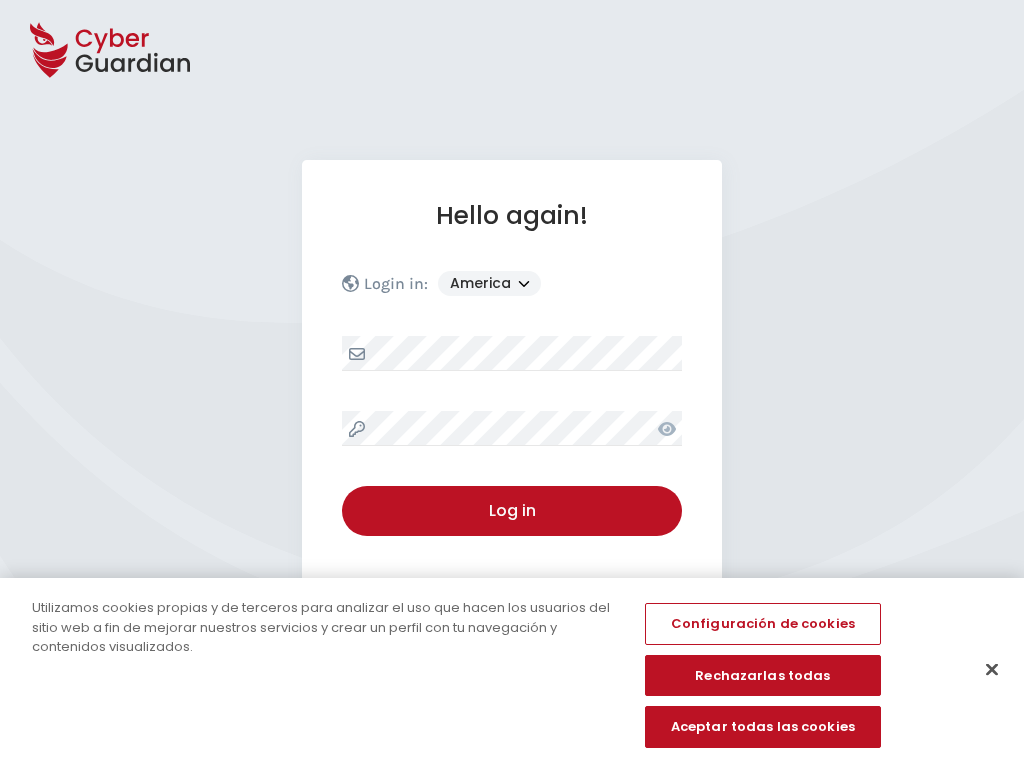 select on "America" 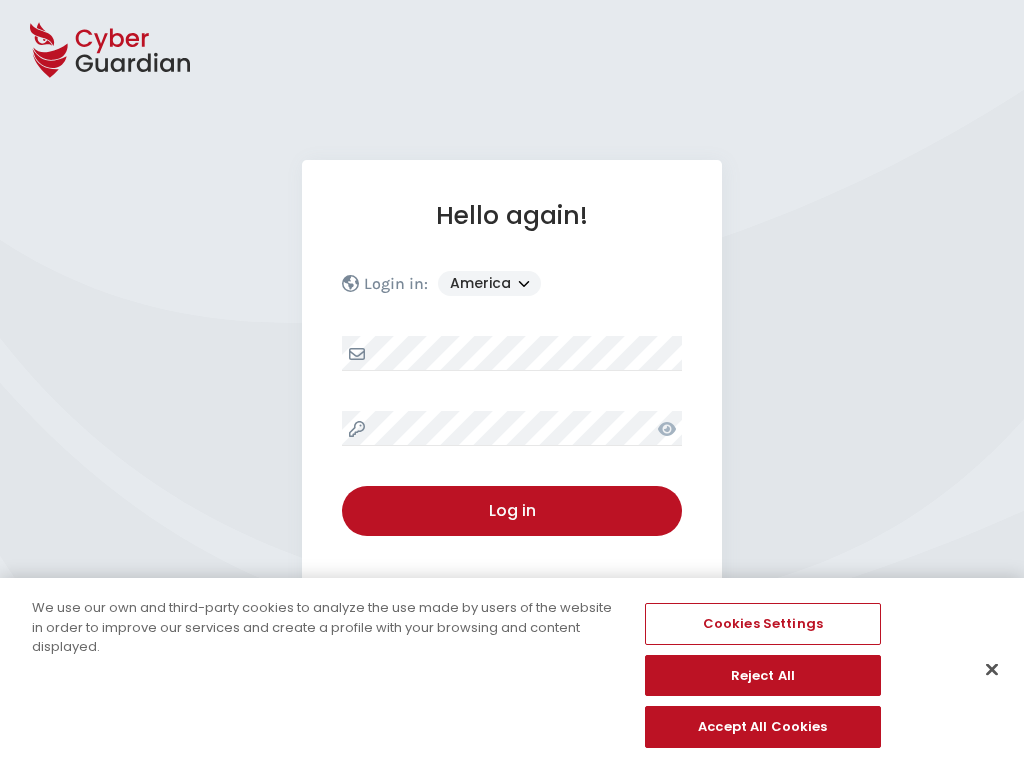 select on "America" 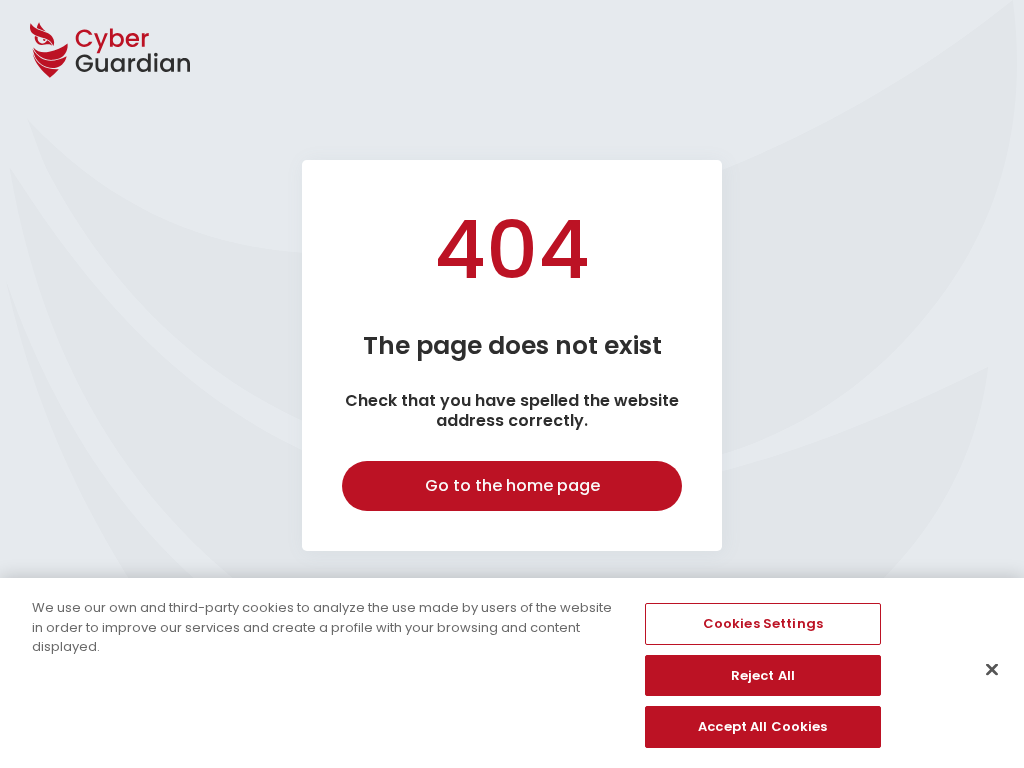 select on "English" 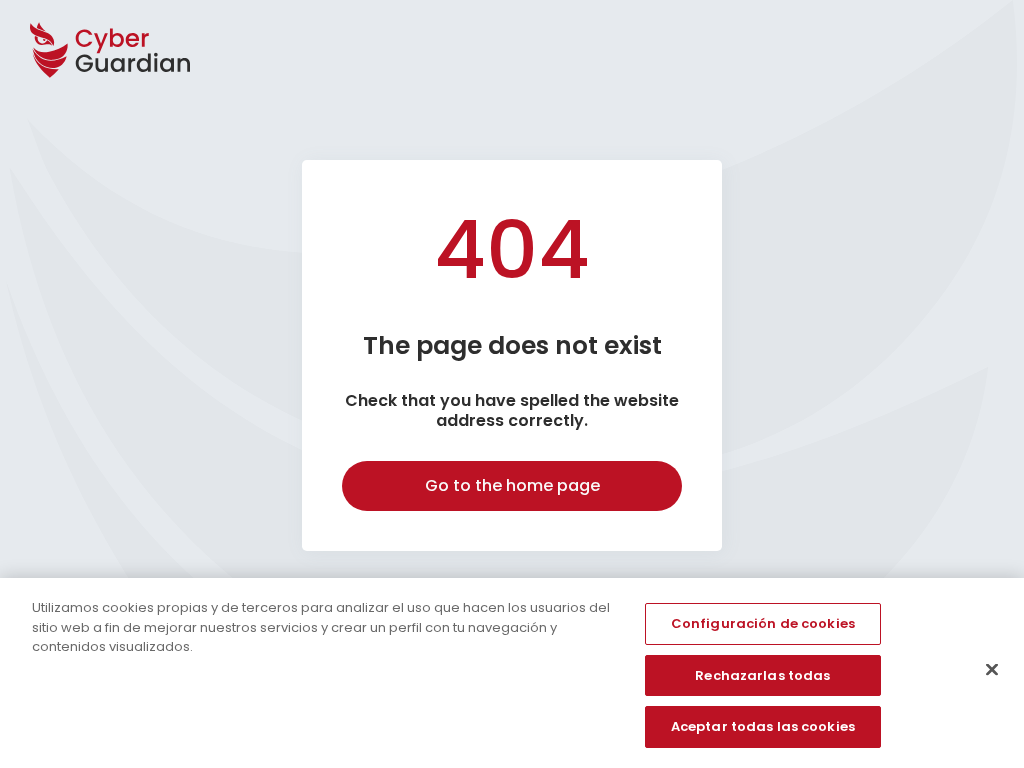 select on "English" 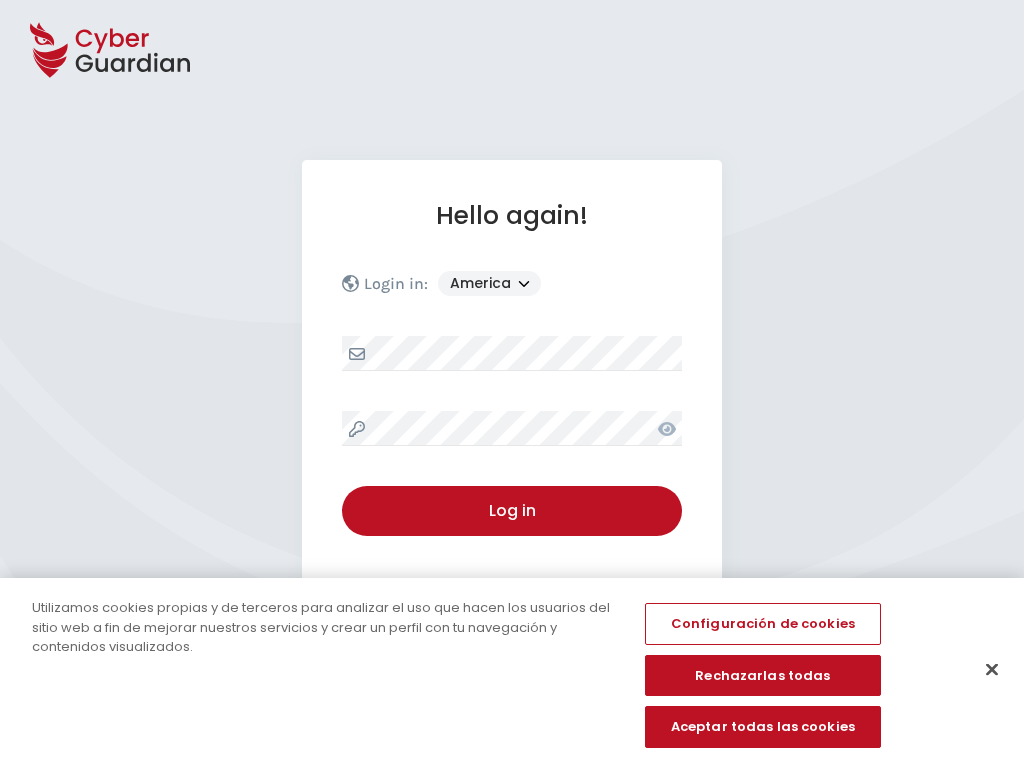 select on "America" 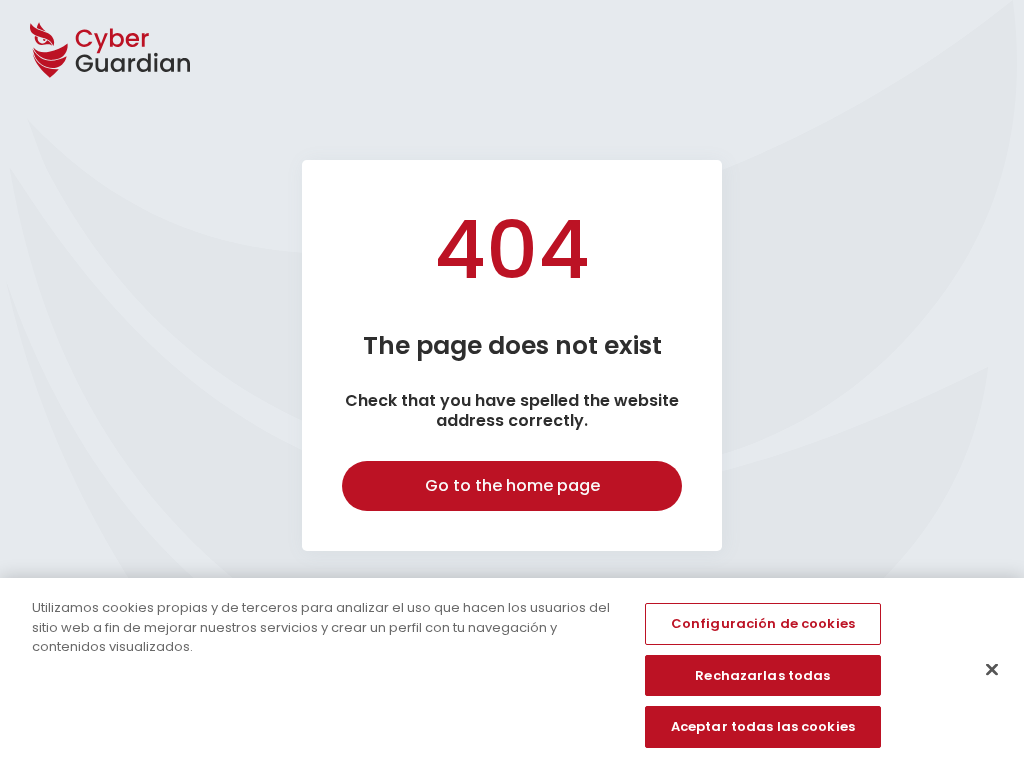select on "English" 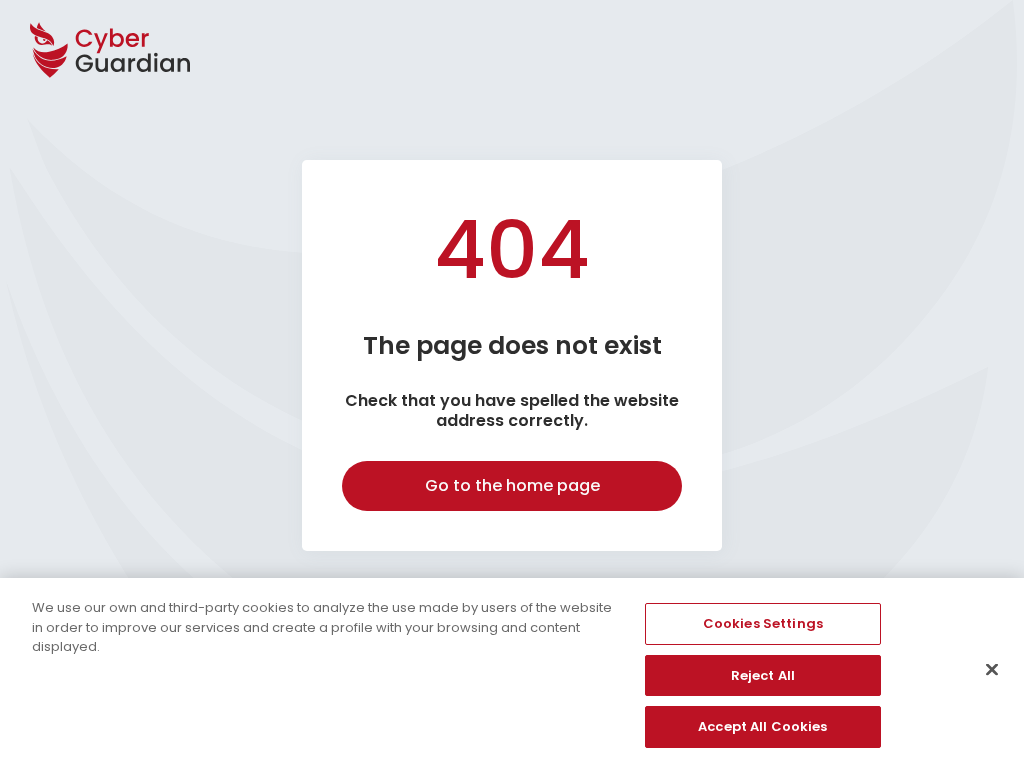select on "English" 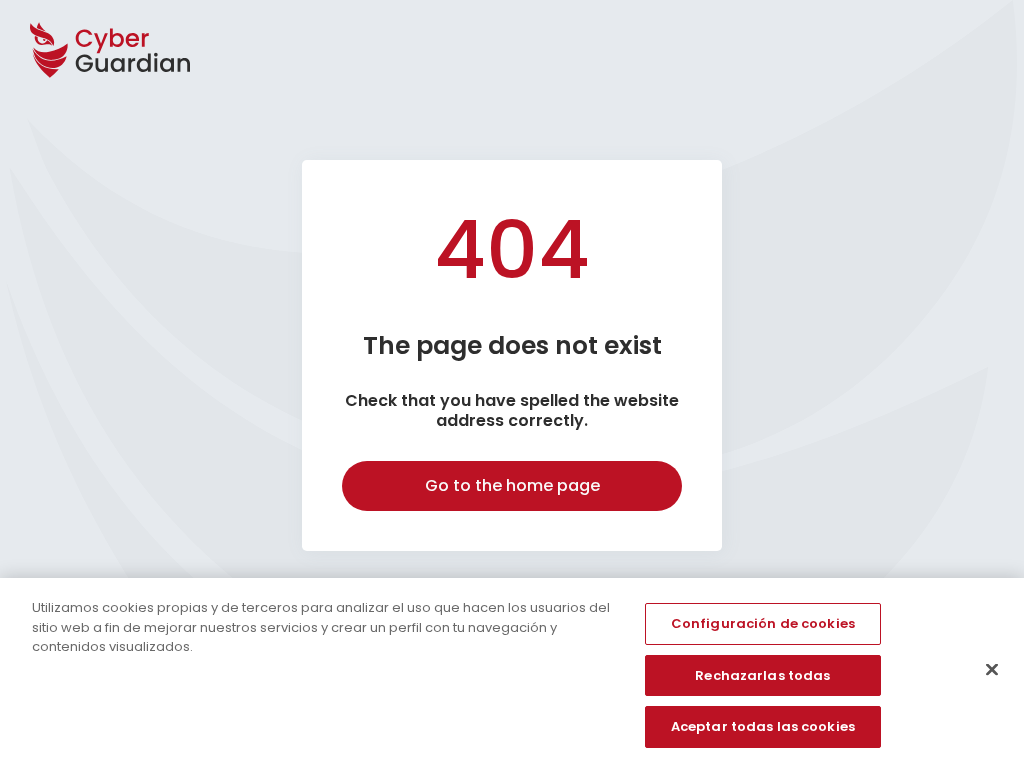 select on "English" 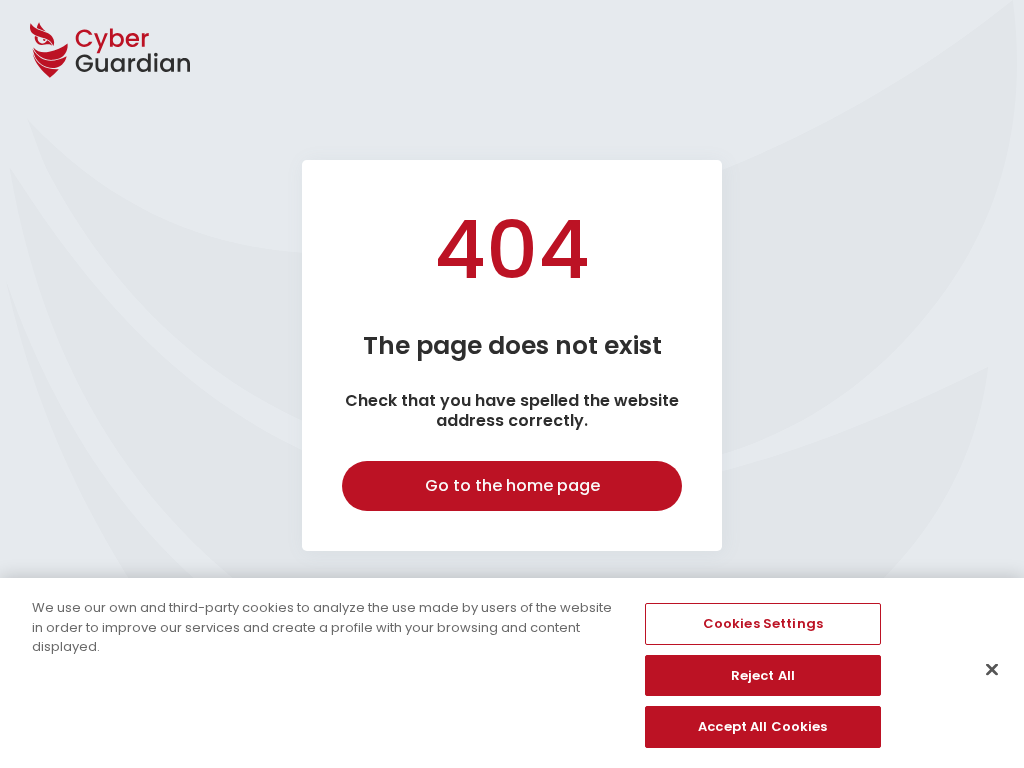 select on "English" 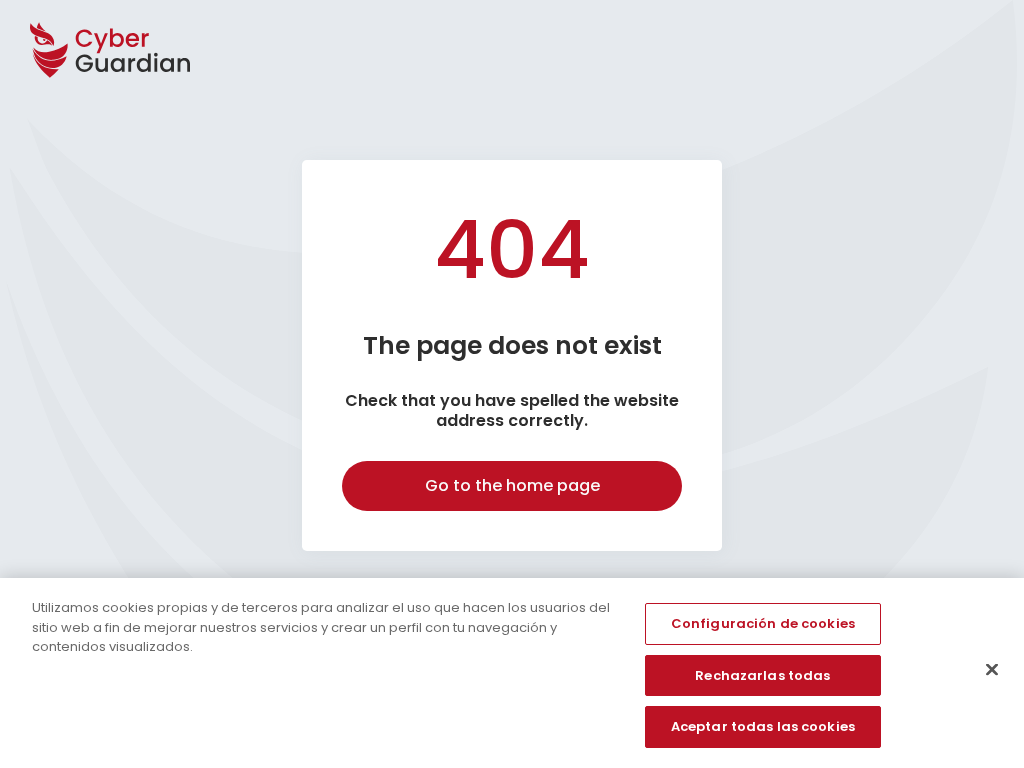 select on "English" 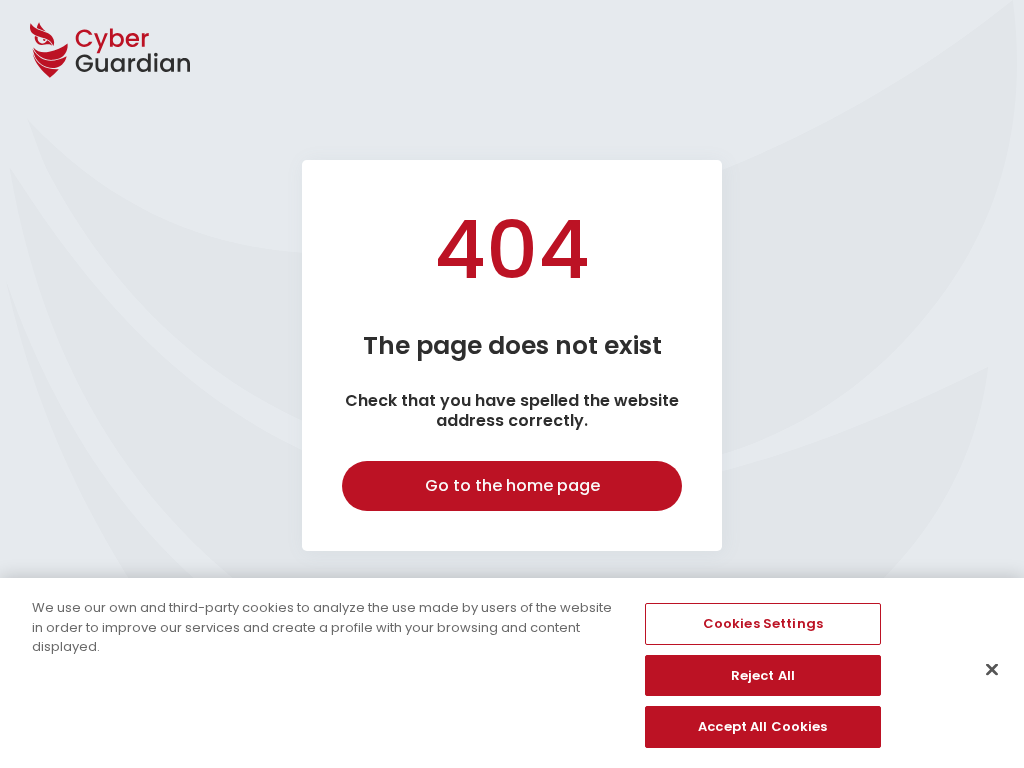select on "English" 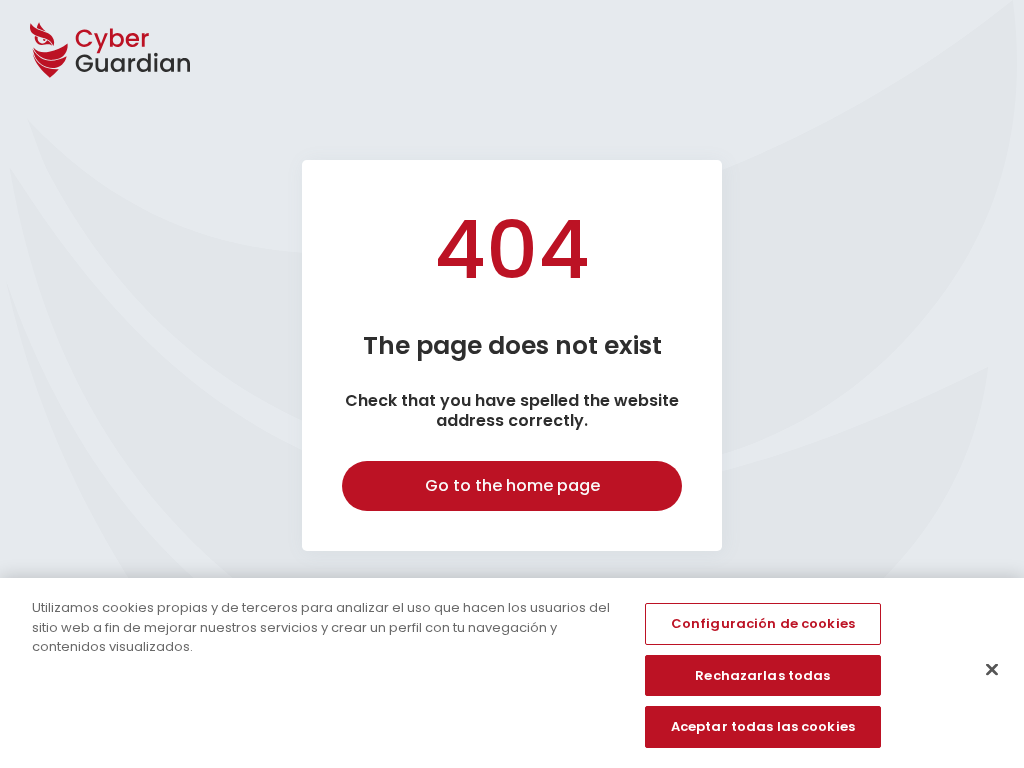 select on "English" 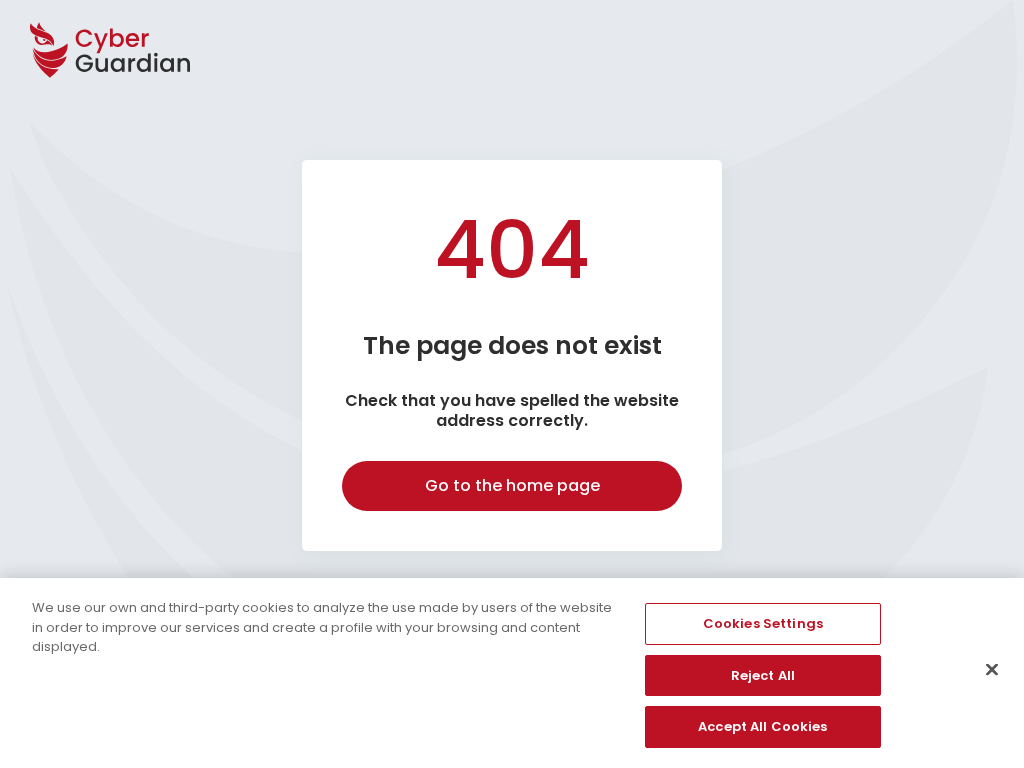 select on "English" 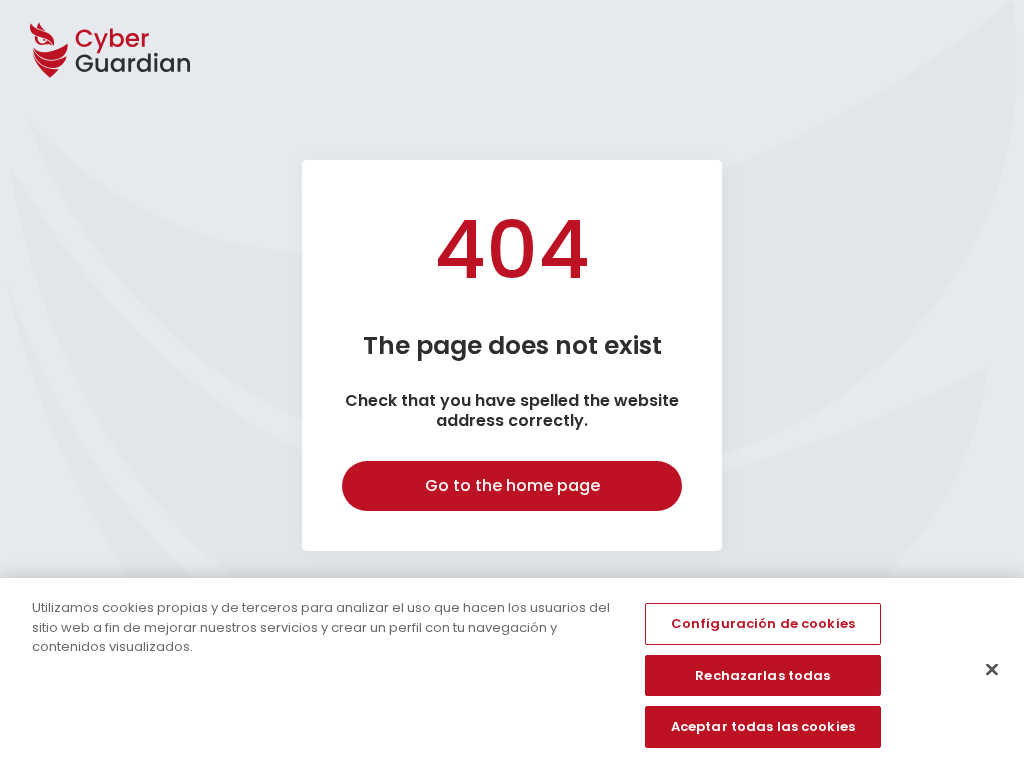 select on "English" 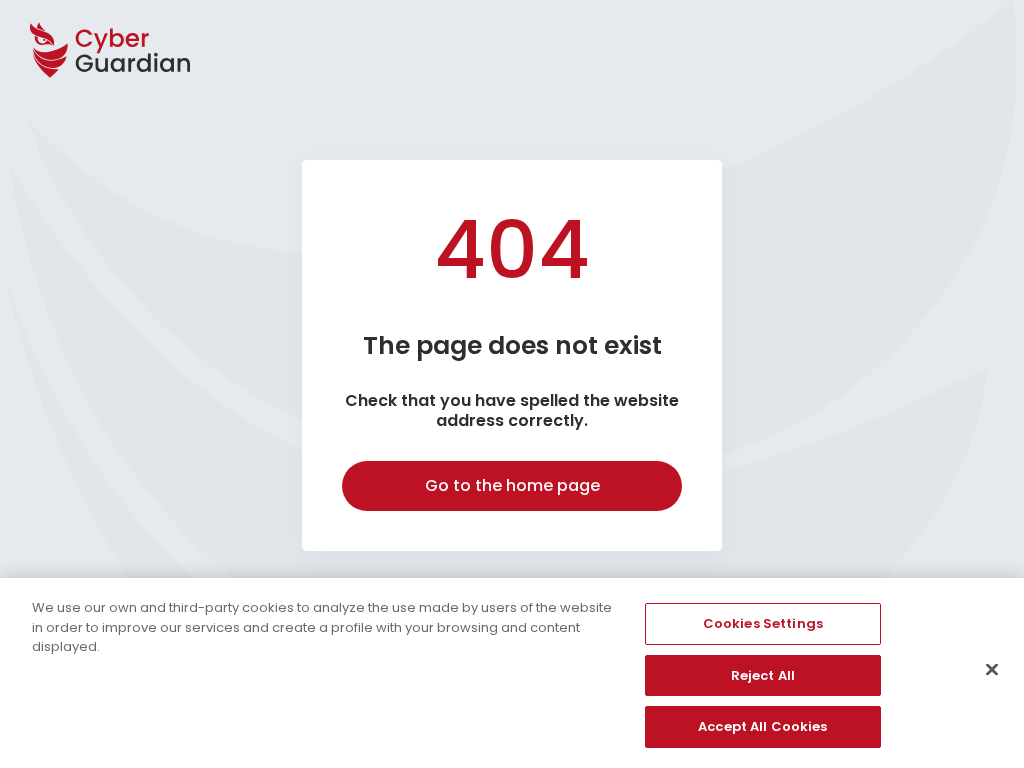 select on "English" 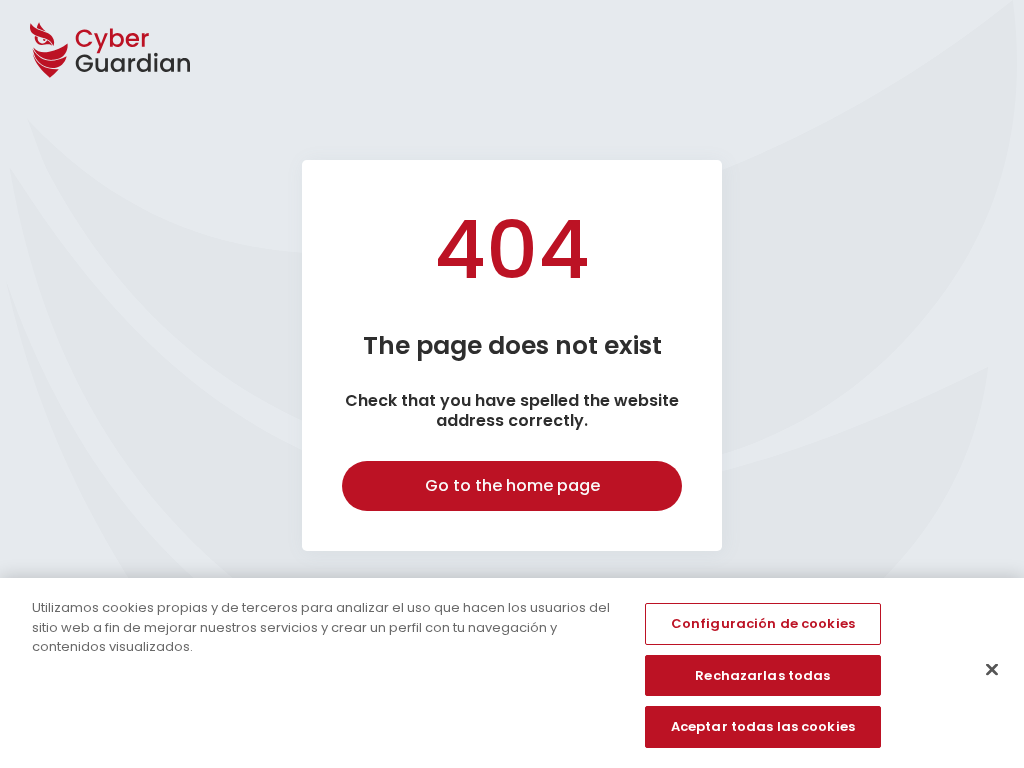 select on "English" 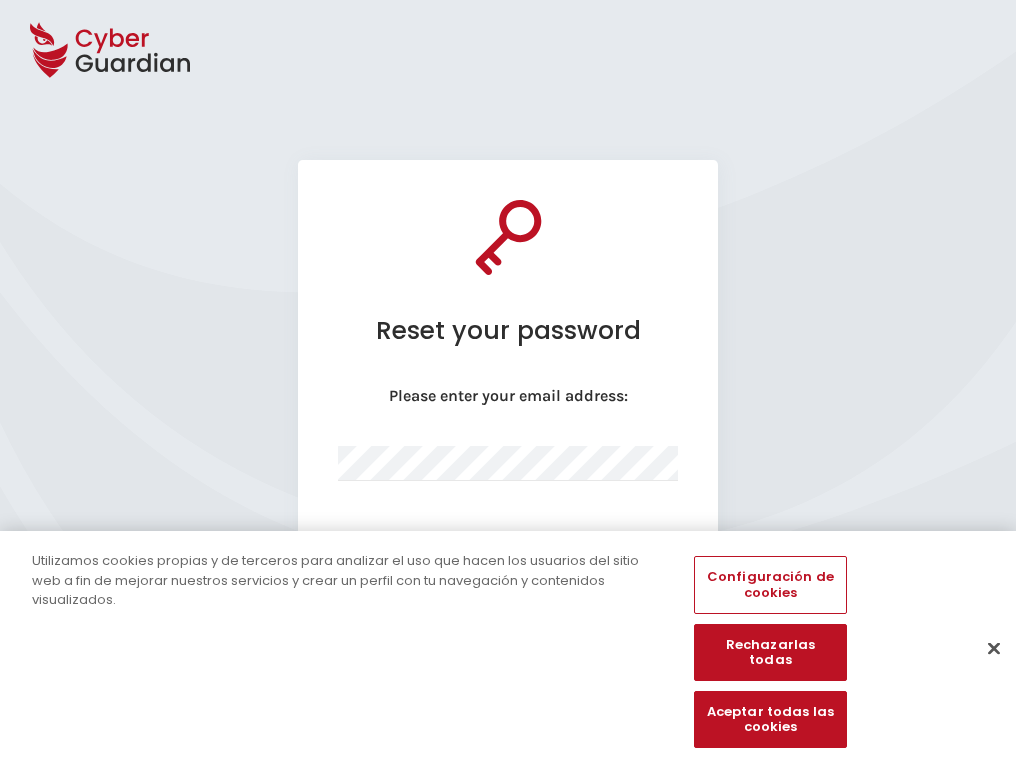 select on "English" 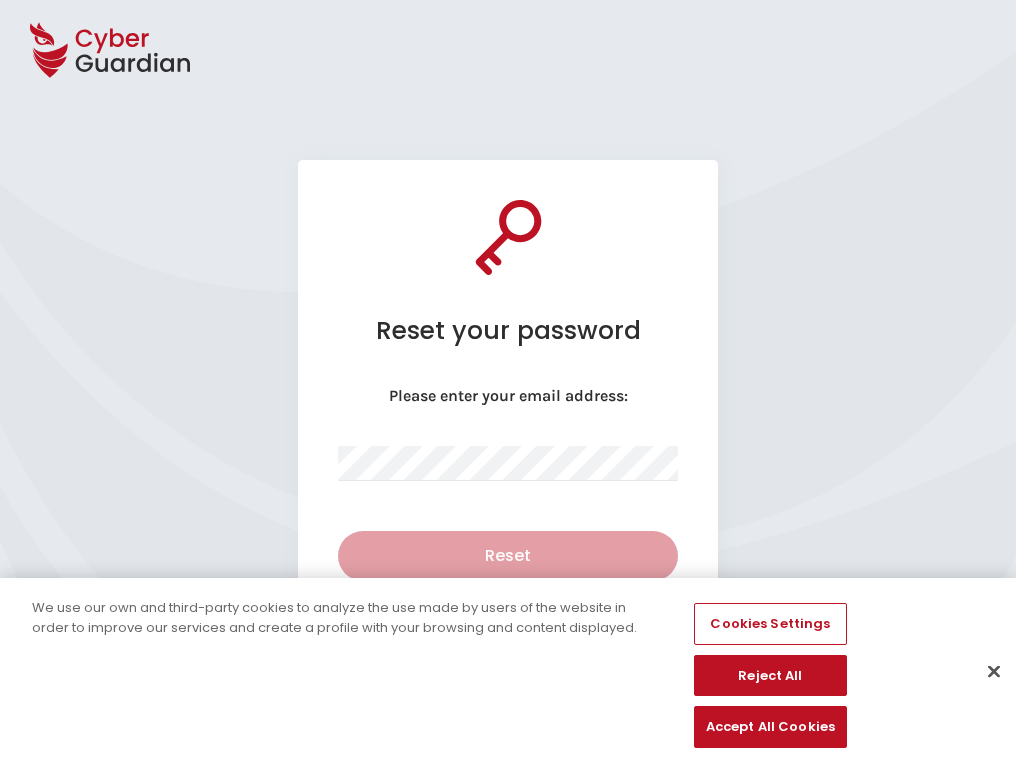 select on "English" 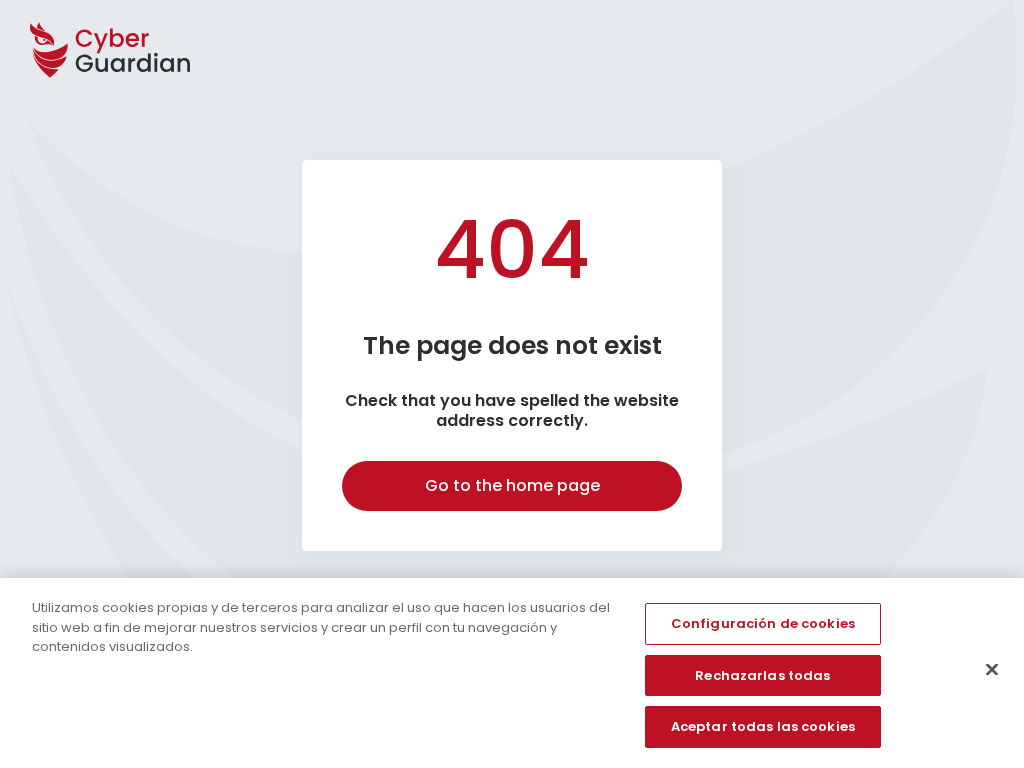 select on "English" 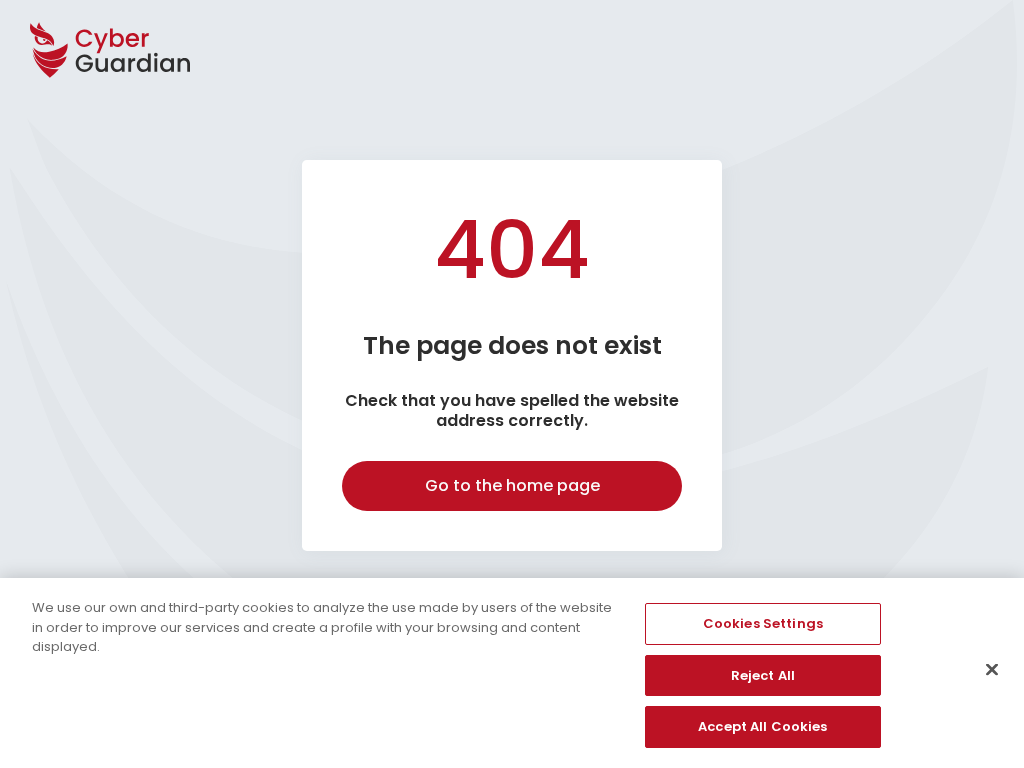 select on "English" 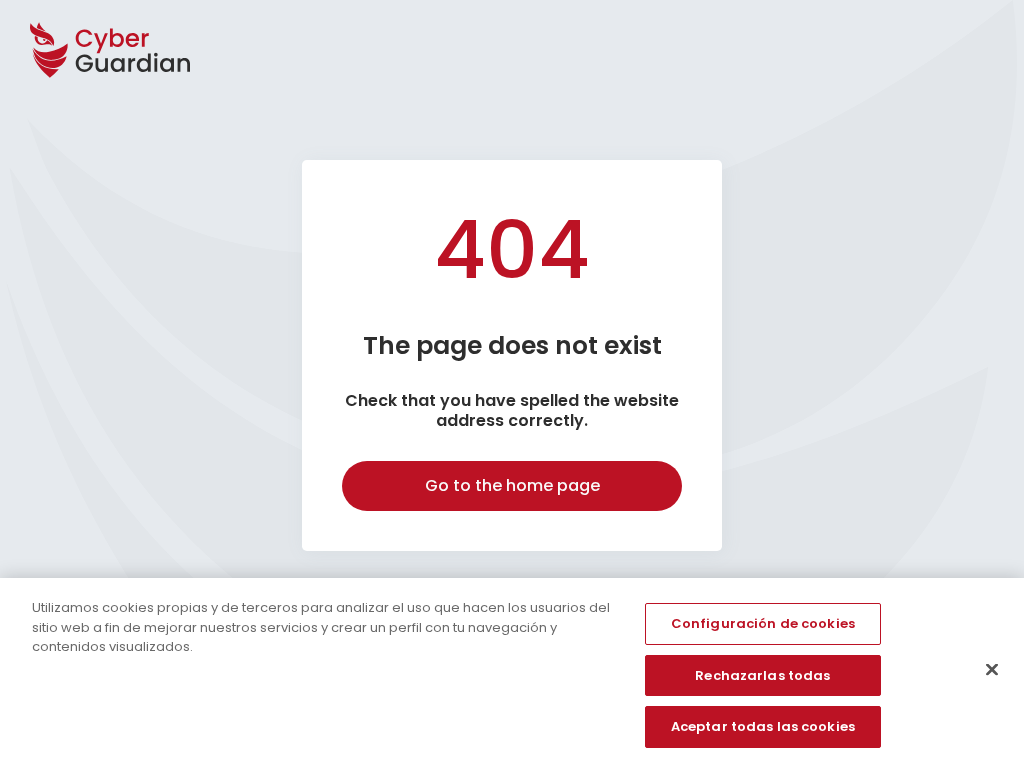 select on "English" 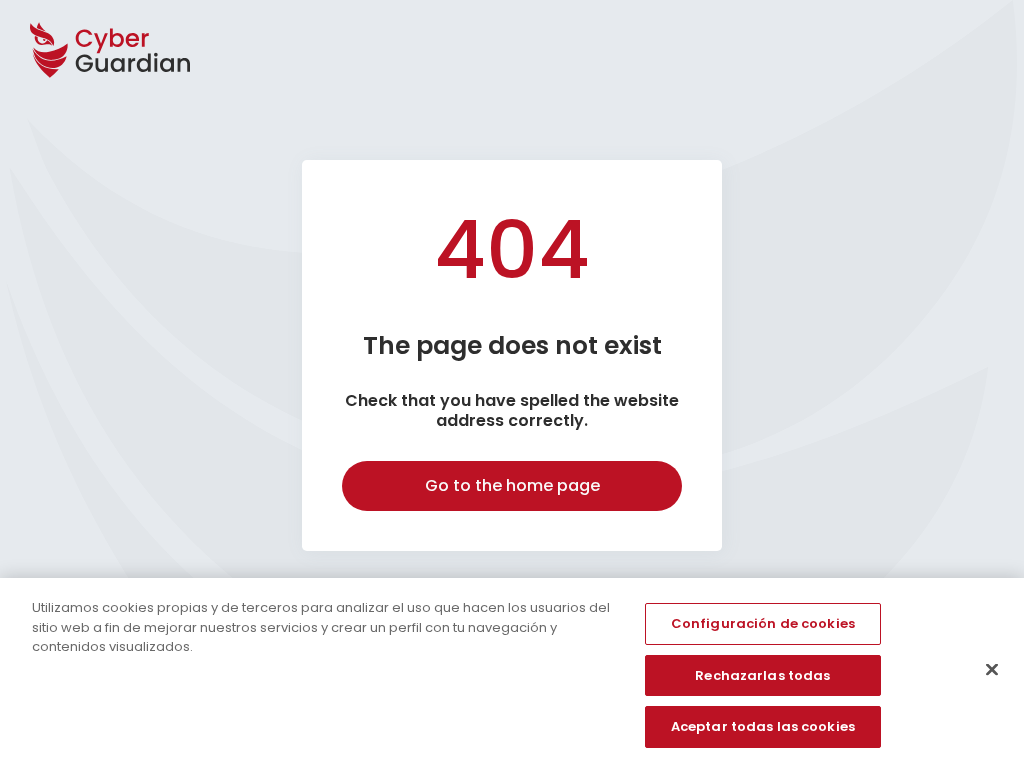 select on "English" 